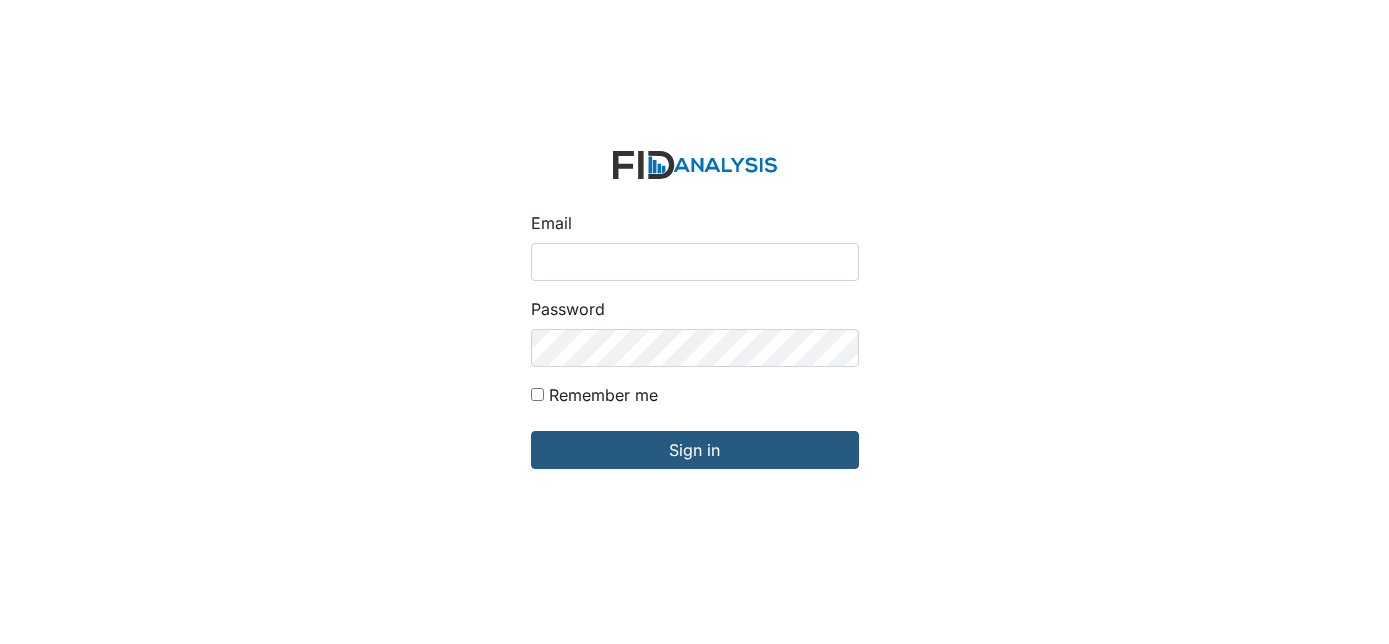 scroll, scrollTop: 0, scrollLeft: 0, axis: both 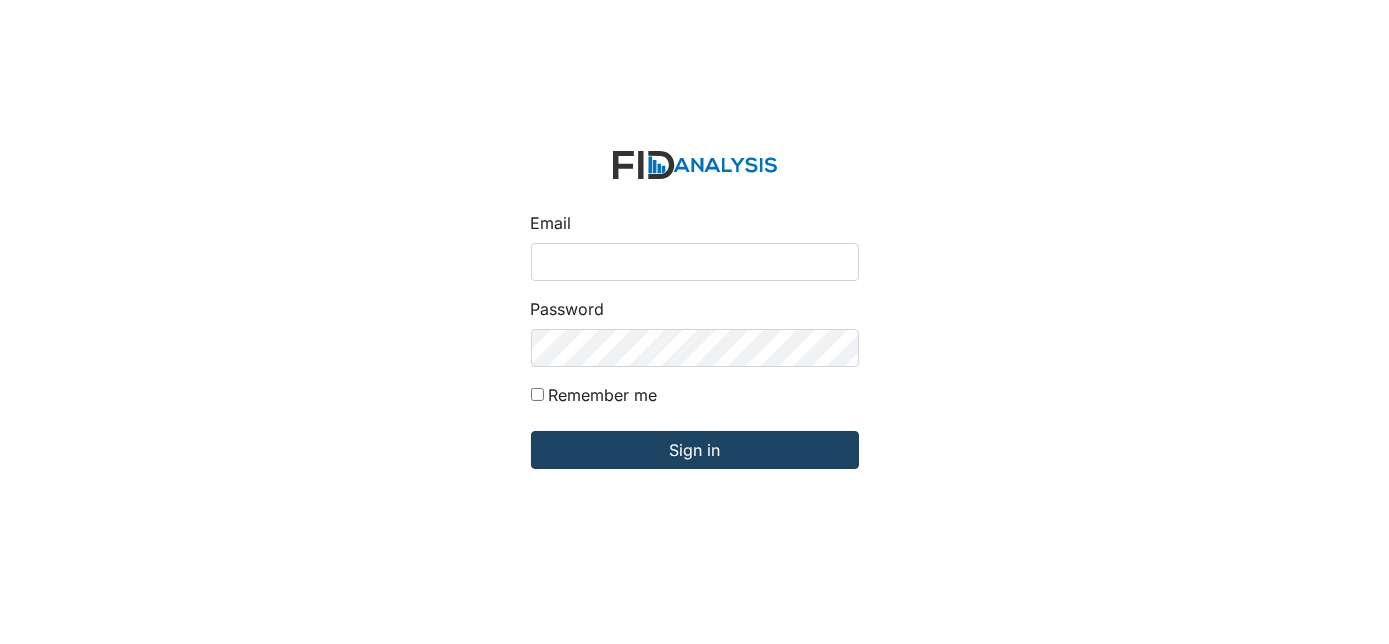 type on "[EMAIL]" 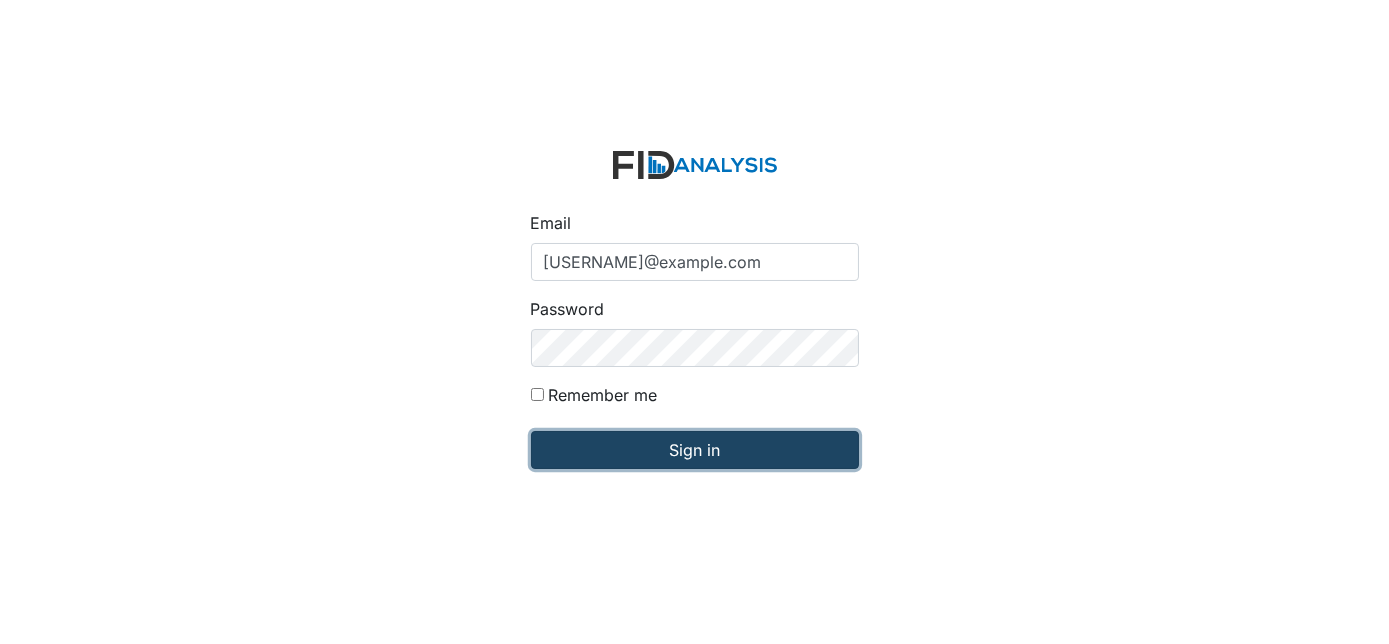 click on "Sign in" at bounding box center (695, 450) 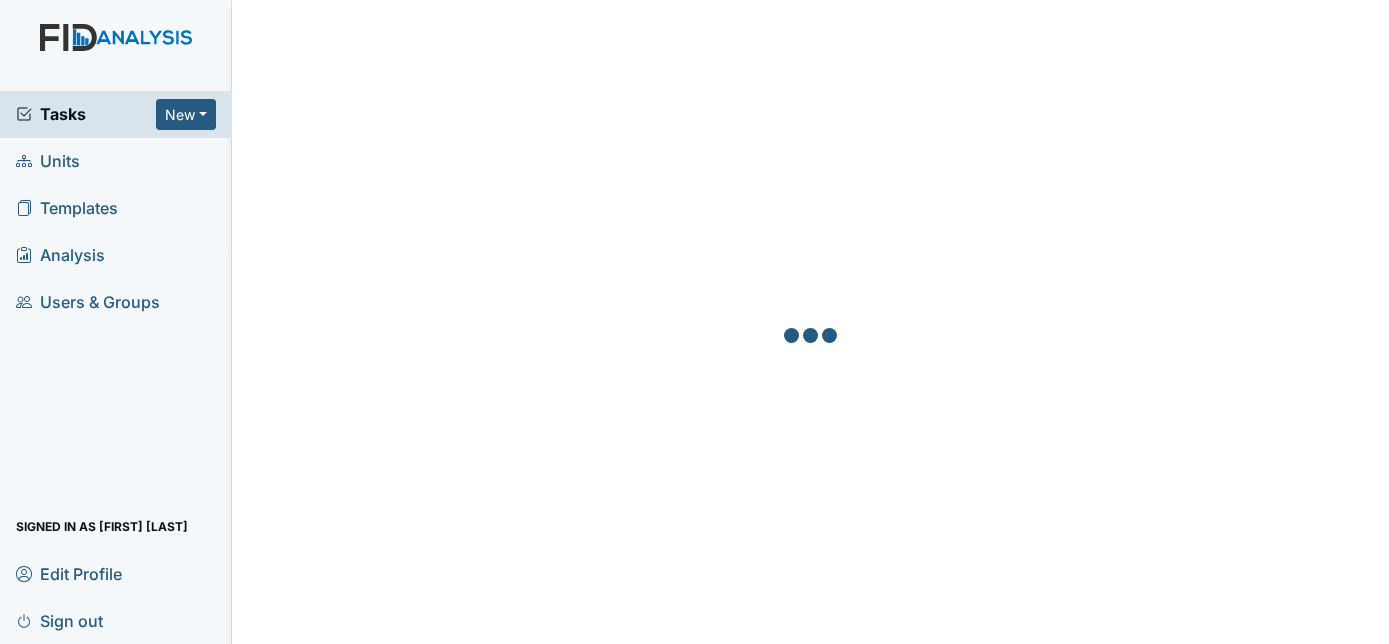scroll, scrollTop: 0, scrollLeft: 0, axis: both 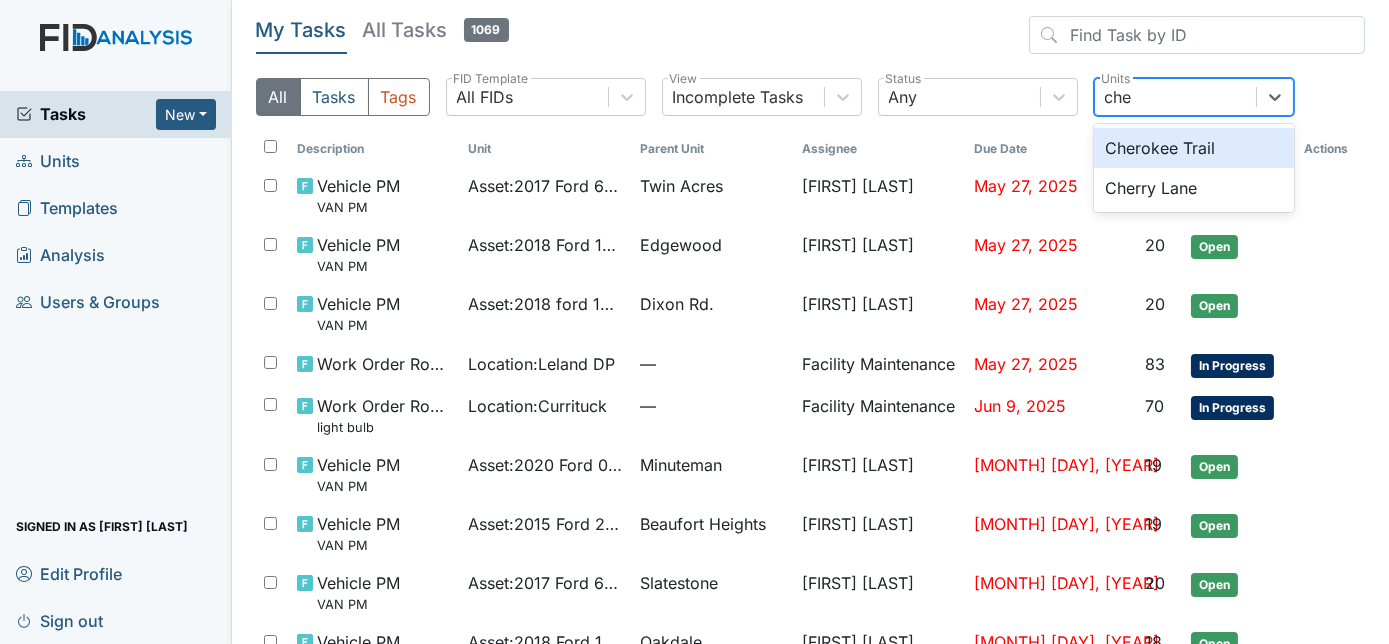 type on "cher" 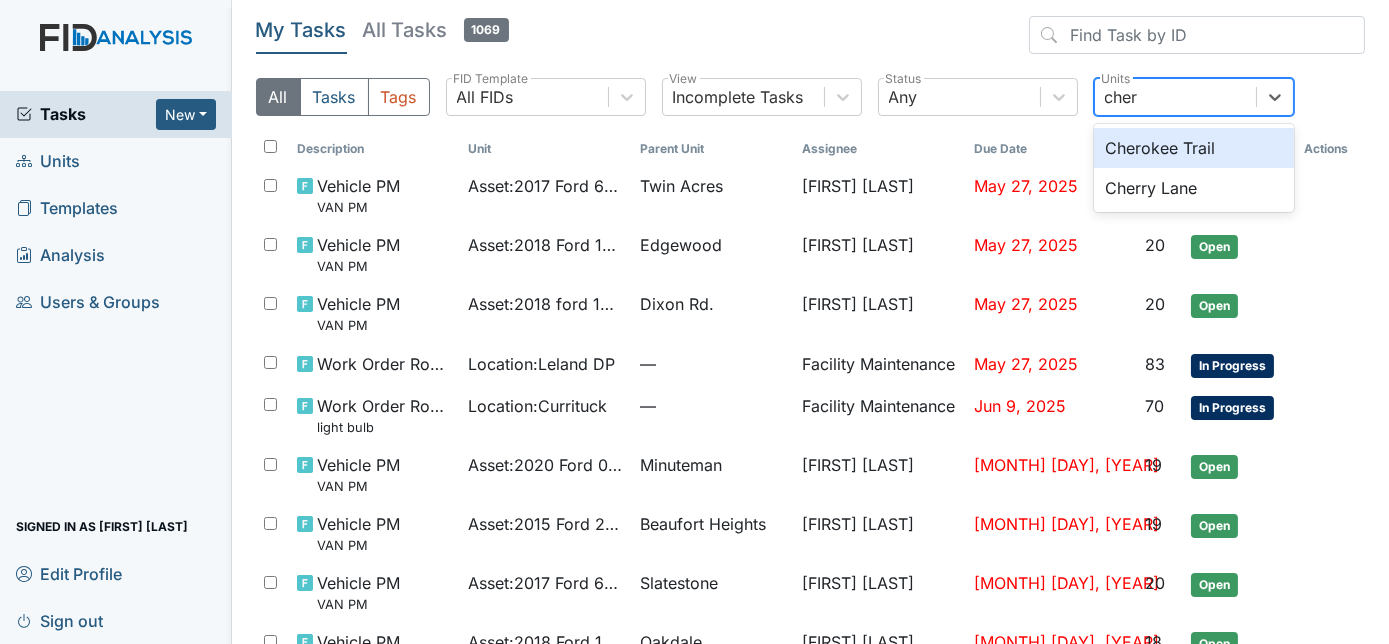 click on "Cherokee Trail" at bounding box center (1194, 148) 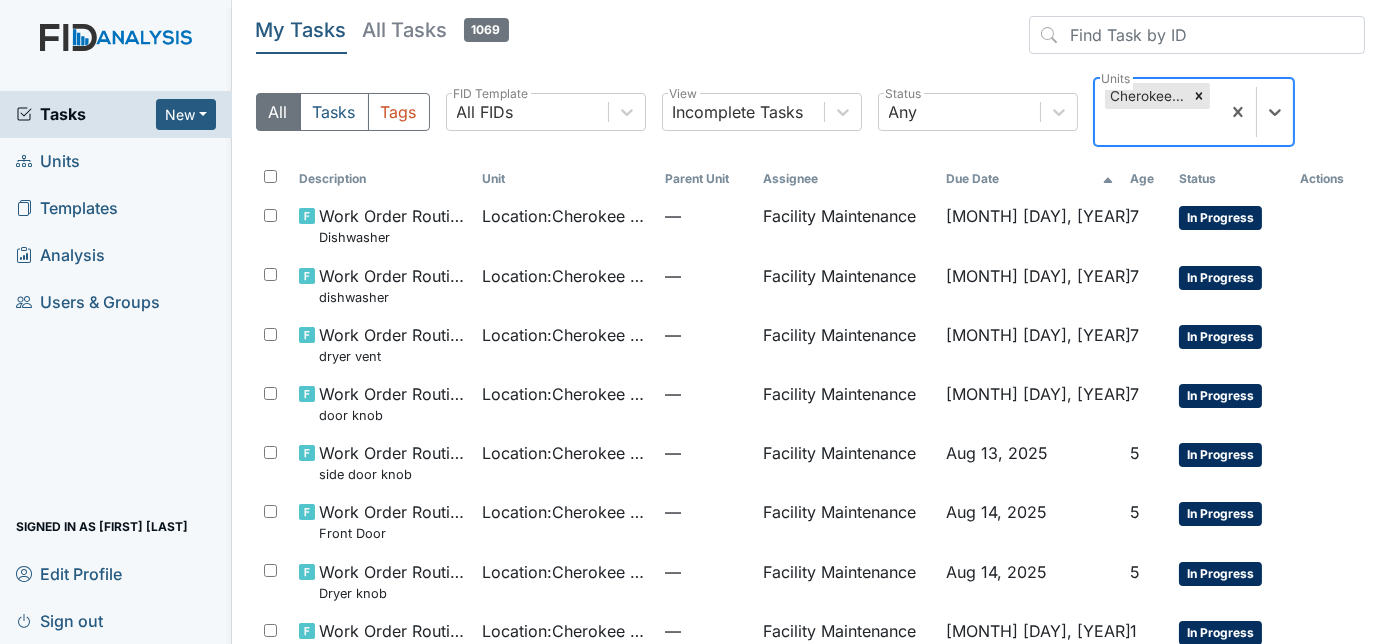scroll, scrollTop: 112, scrollLeft: 0, axis: vertical 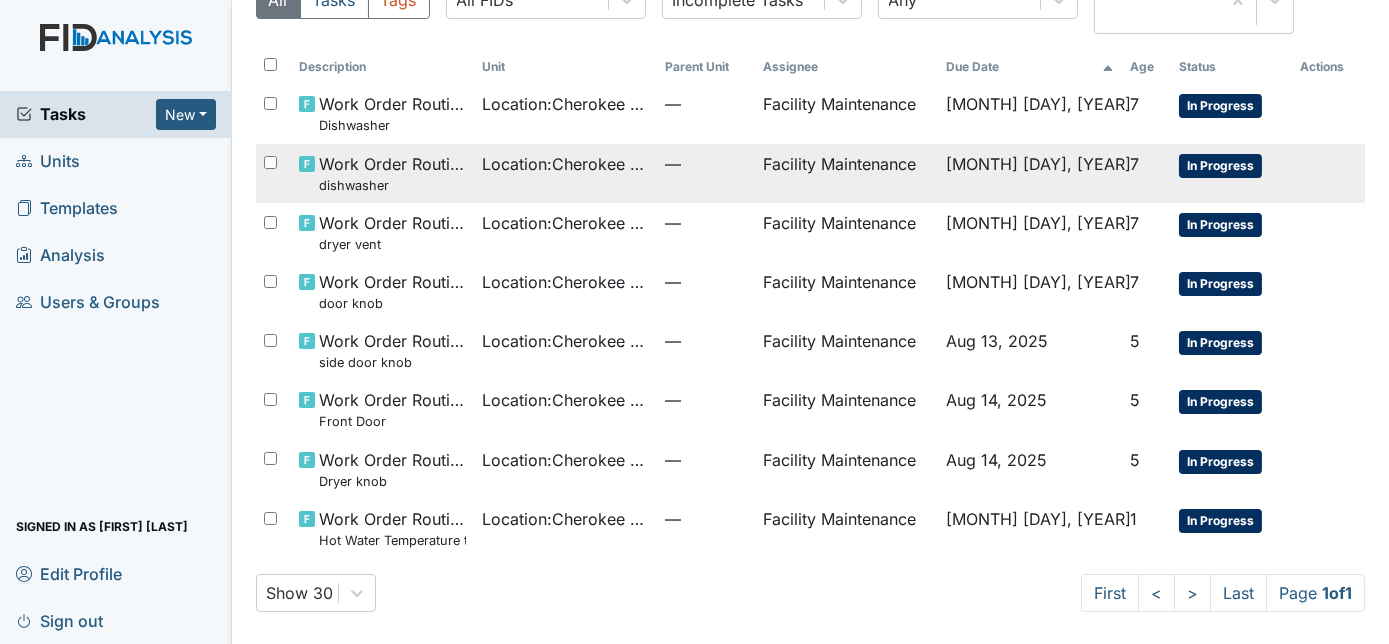click on "Location :  Cherokee Trail" at bounding box center [565, 164] 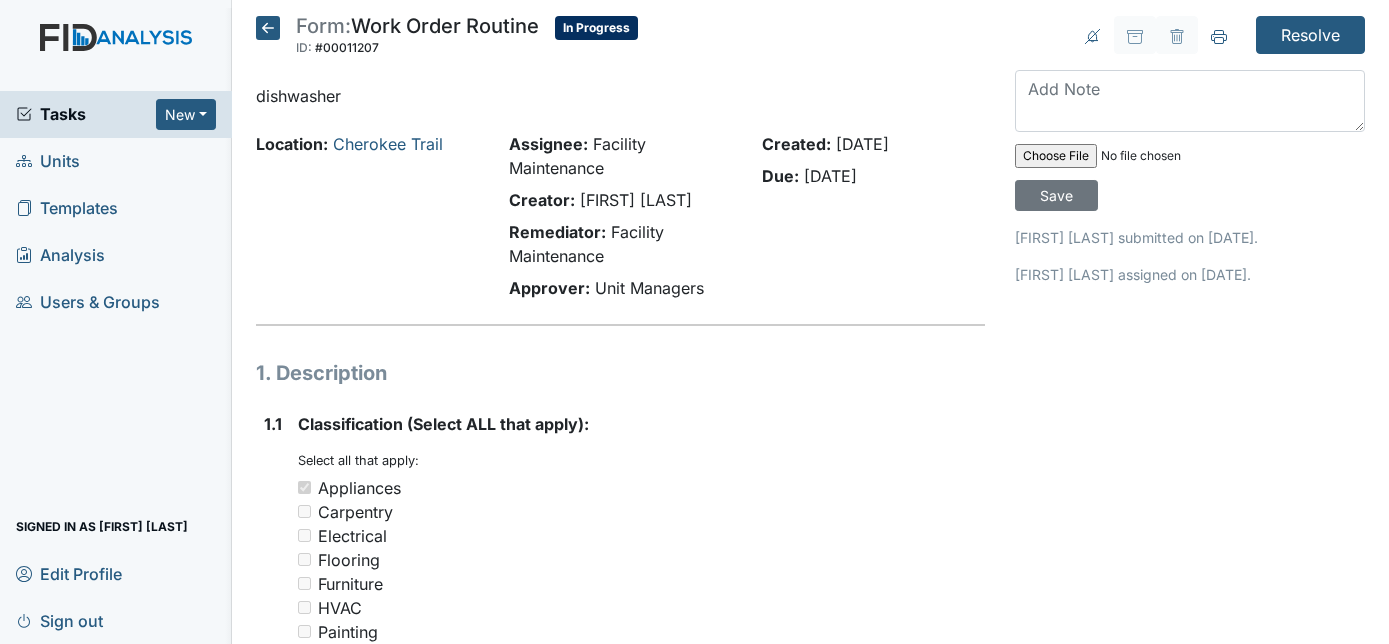 scroll, scrollTop: 0, scrollLeft: 0, axis: both 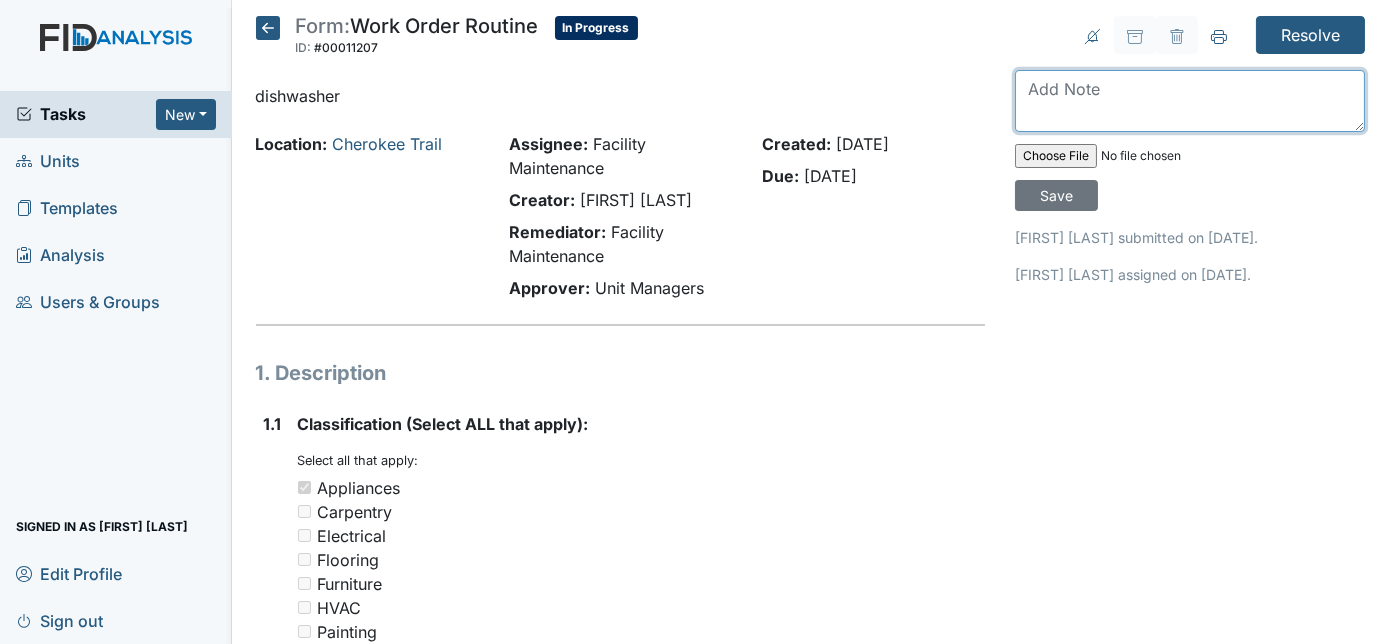 click at bounding box center [1190, 101] 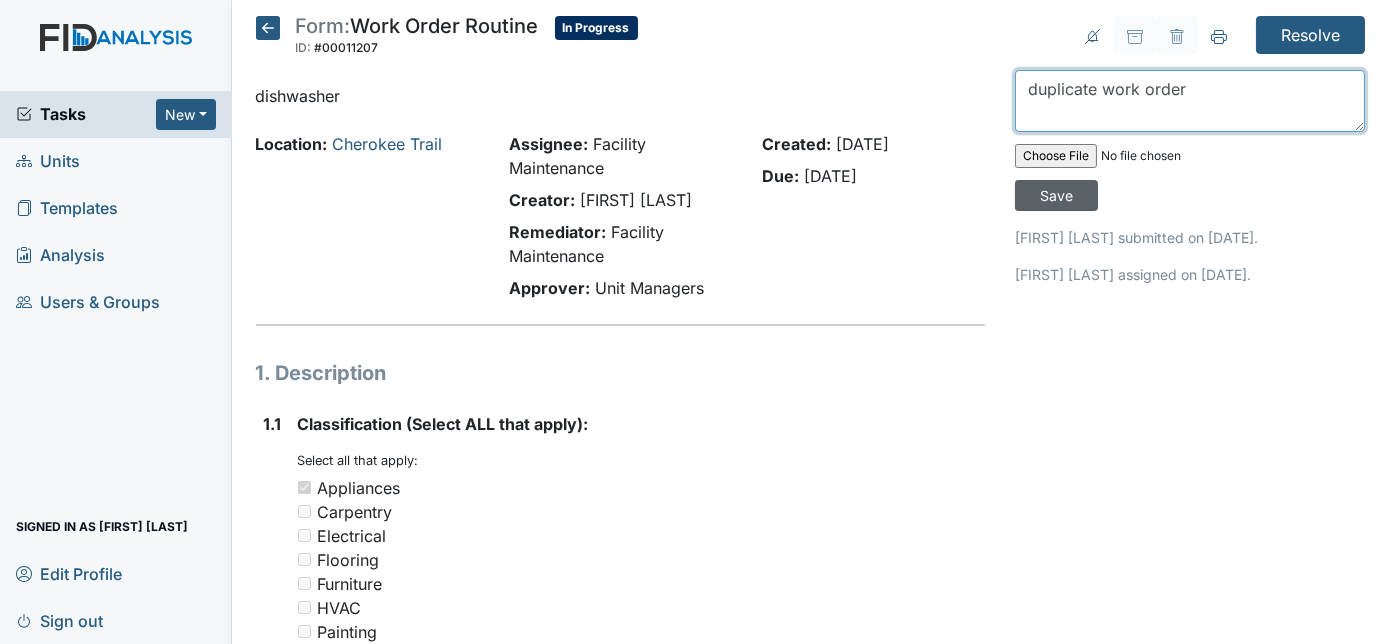 type on "duplicate work order" 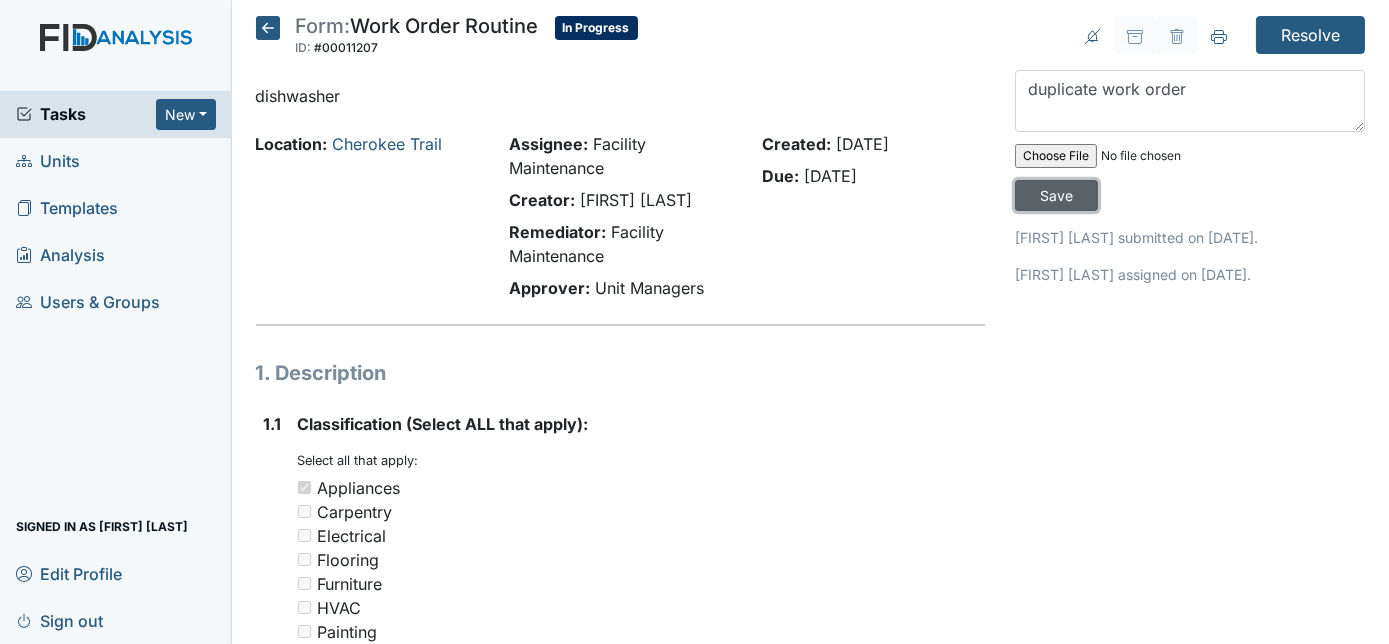 click on "Save" at bounding box center (1056, 195) 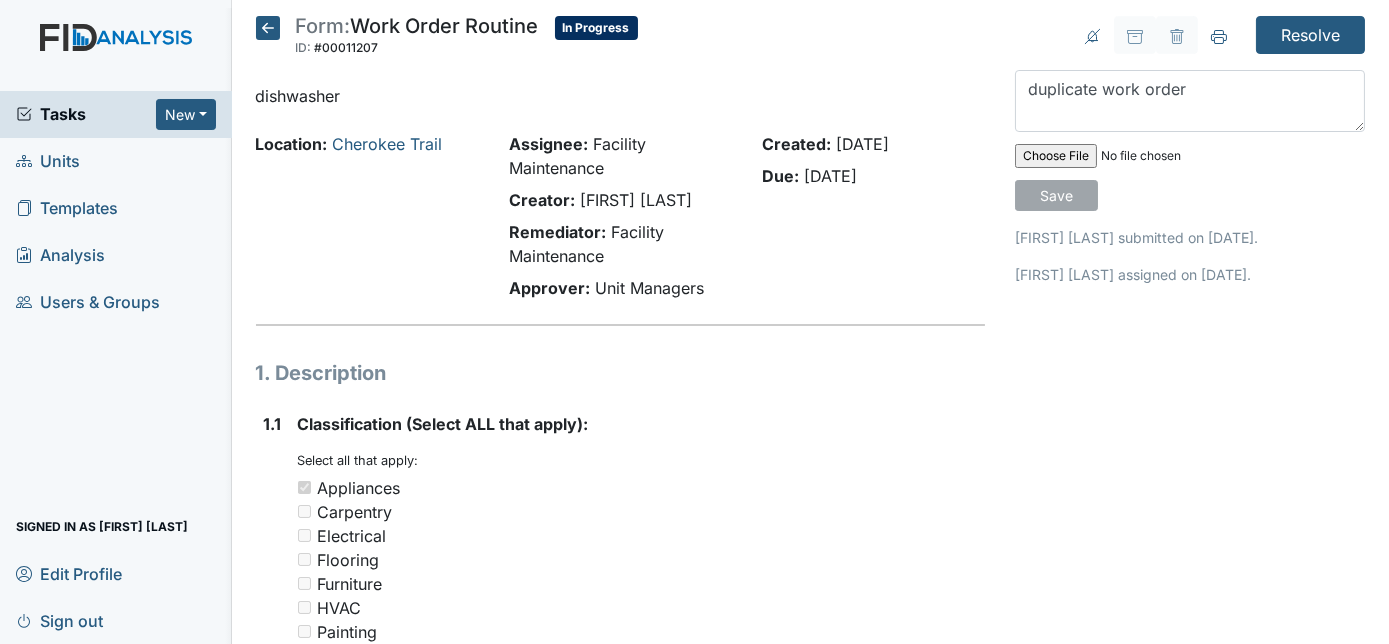 type 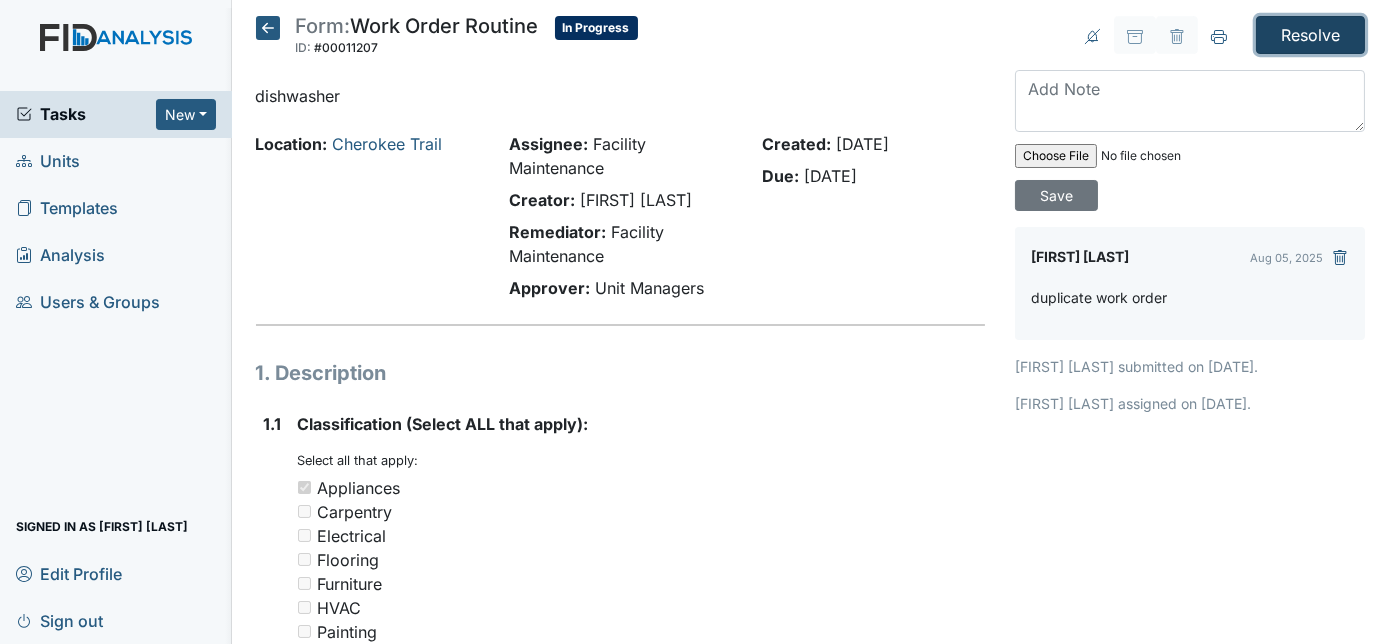 click on "Resolve" at bounding box center [1310, 35] 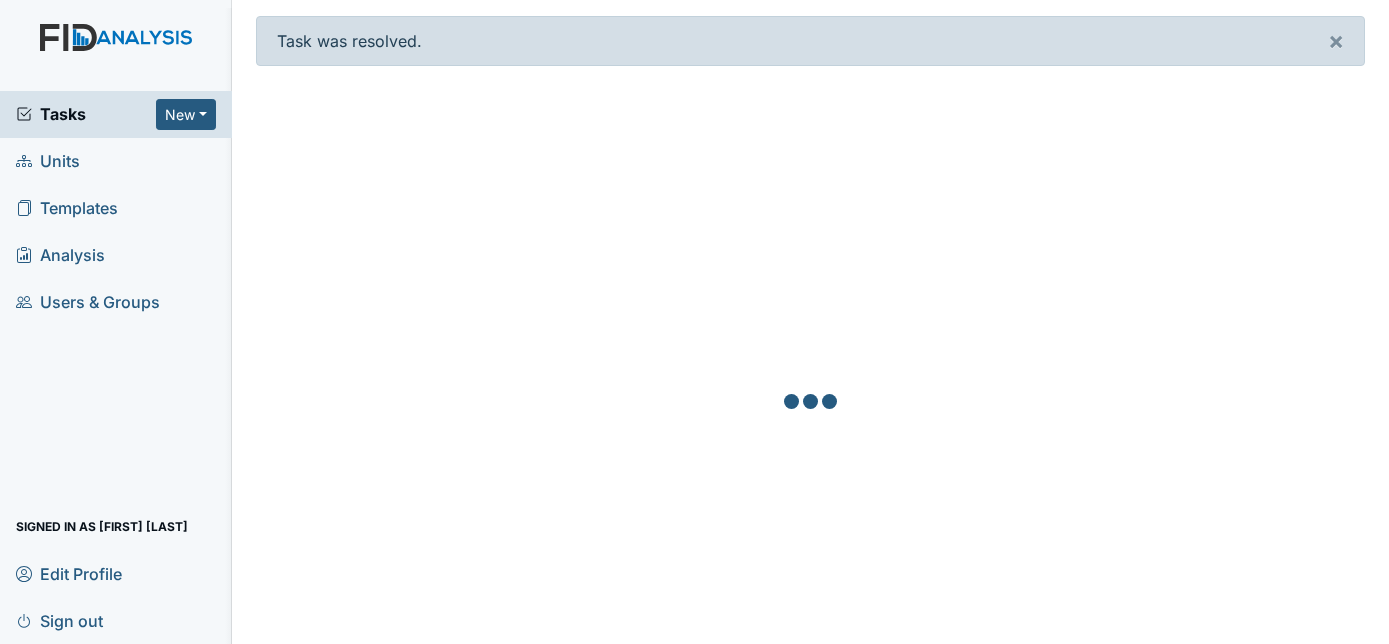 scroll, scrollTop: 0, scrollLeft: 0, axis: both 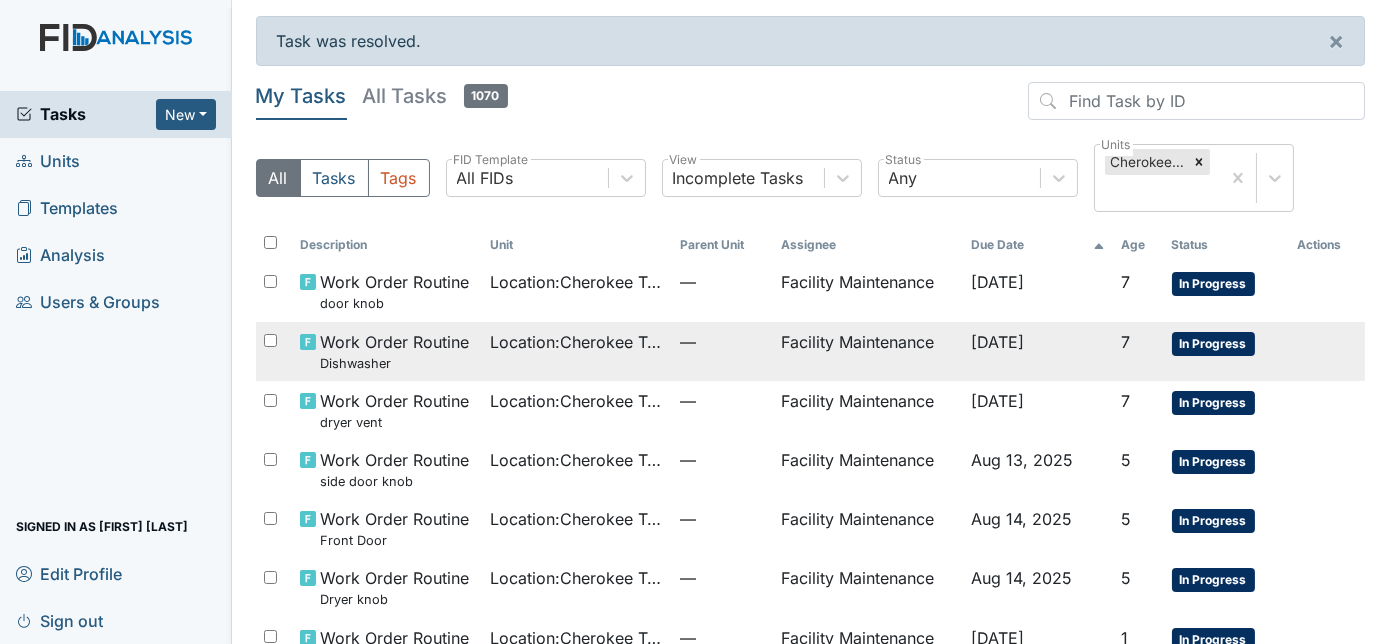 click on "Facility Maintenance" at bounding box center [868, 351] 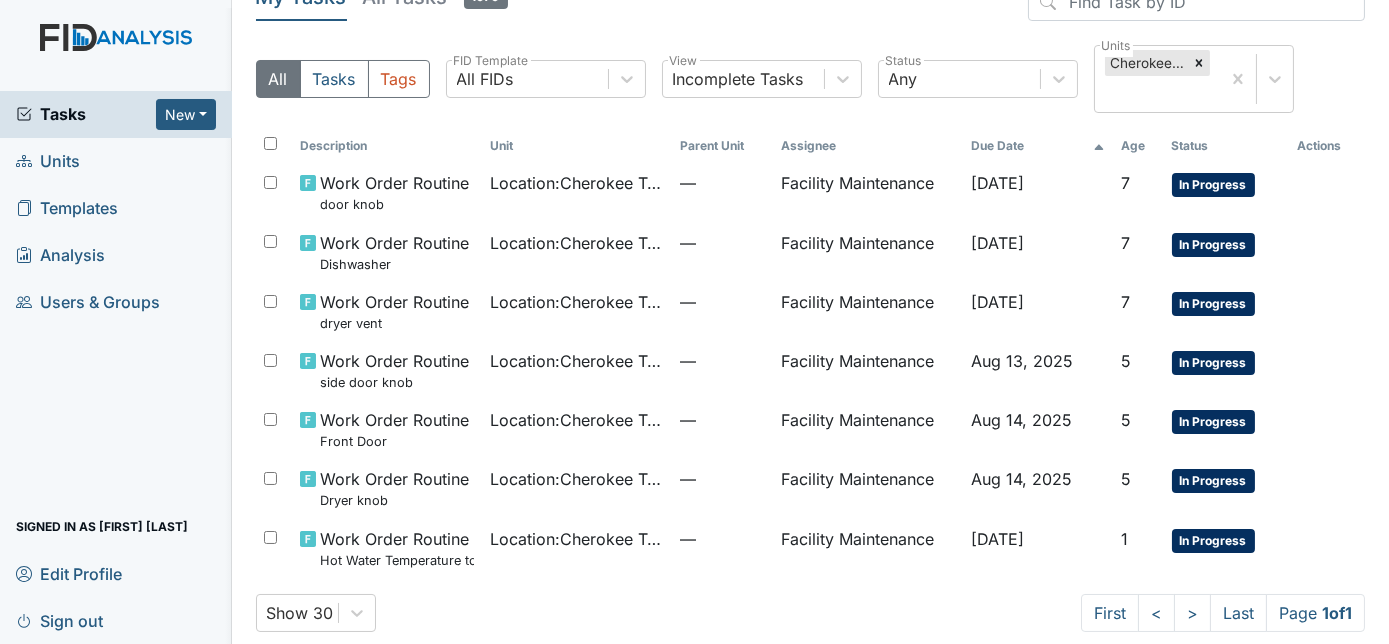 scroll, scrollTop: 117, scrollLeft: 0, axis: vertical 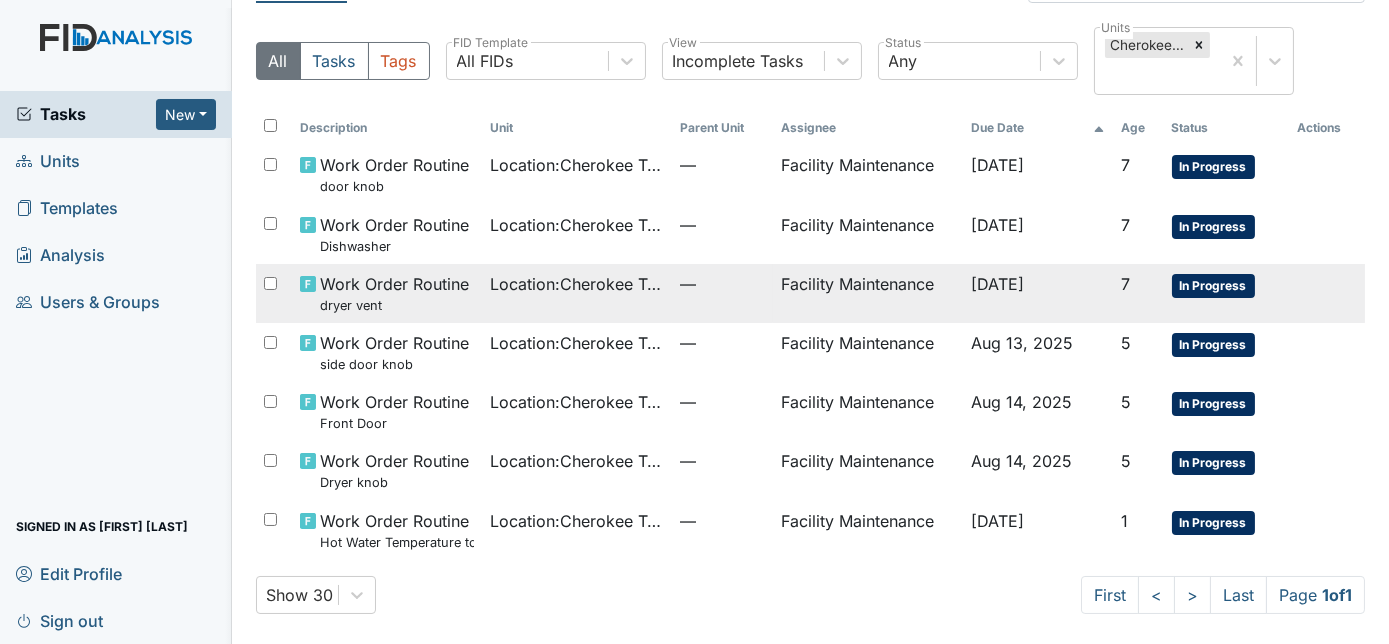 click on "Location :  Cherokee Trail" at bounding box center [577, 293] 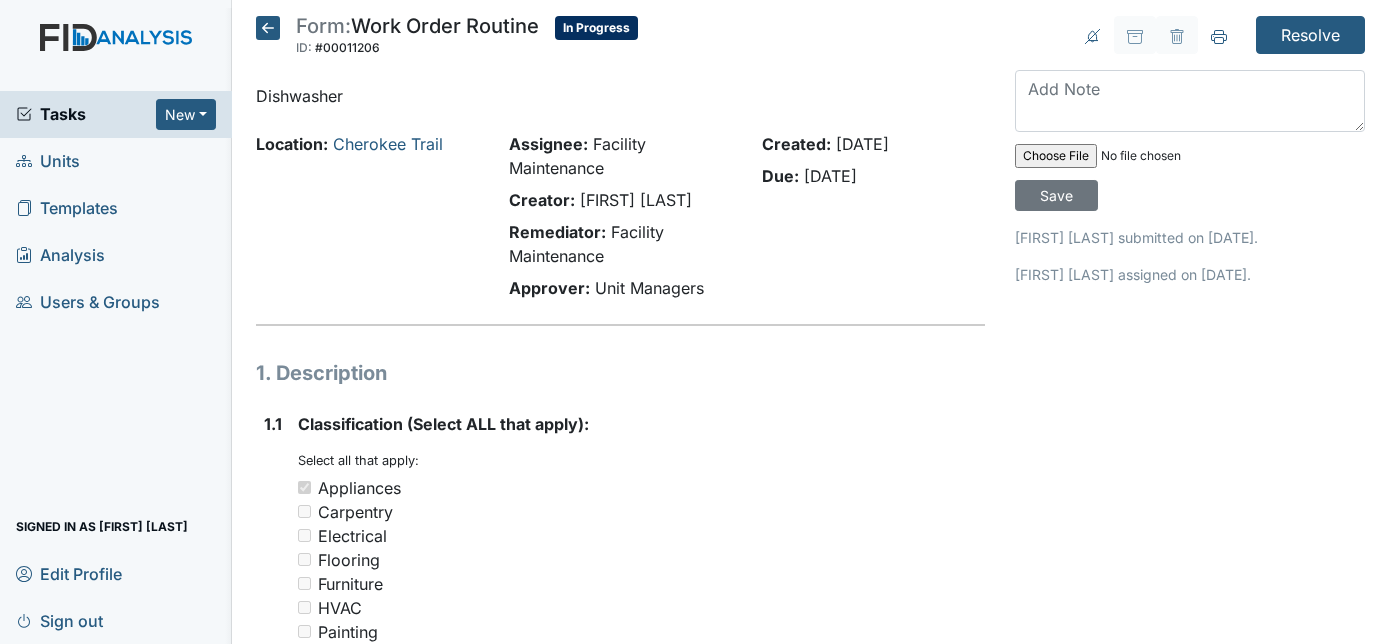 scroll, scrollTop: 0, scrollLeft: 0, axis: both 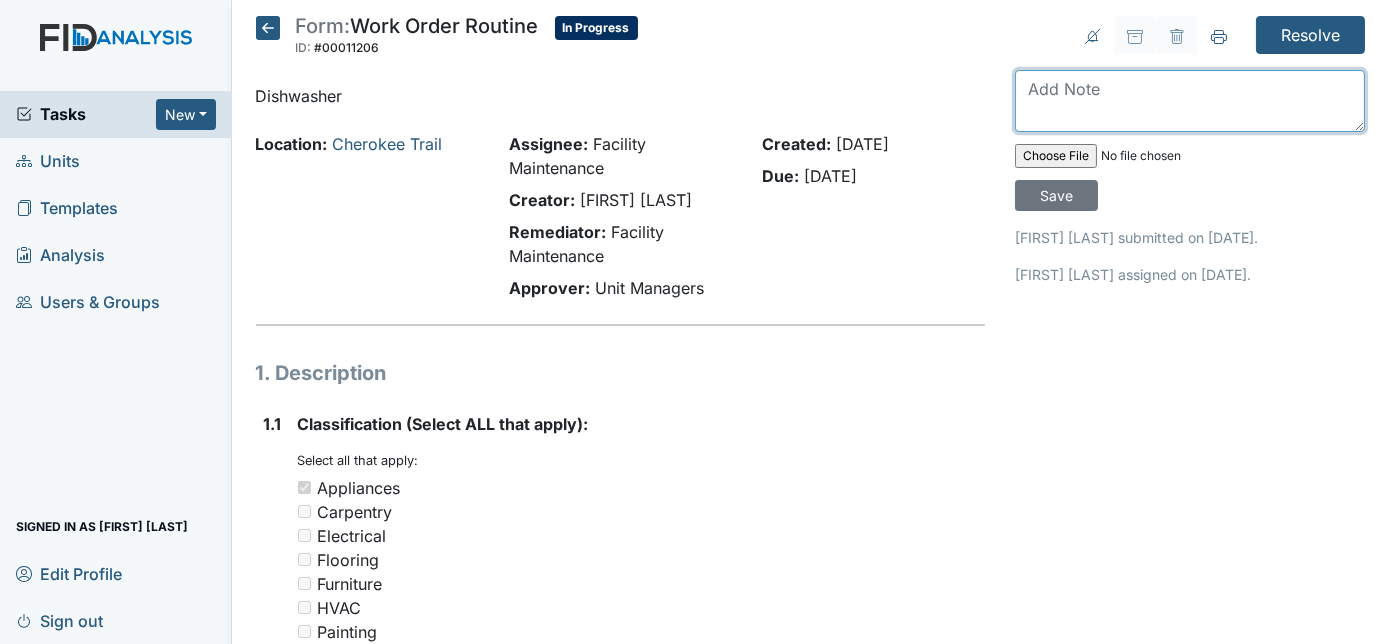 click at bounding box center (1190, 101) 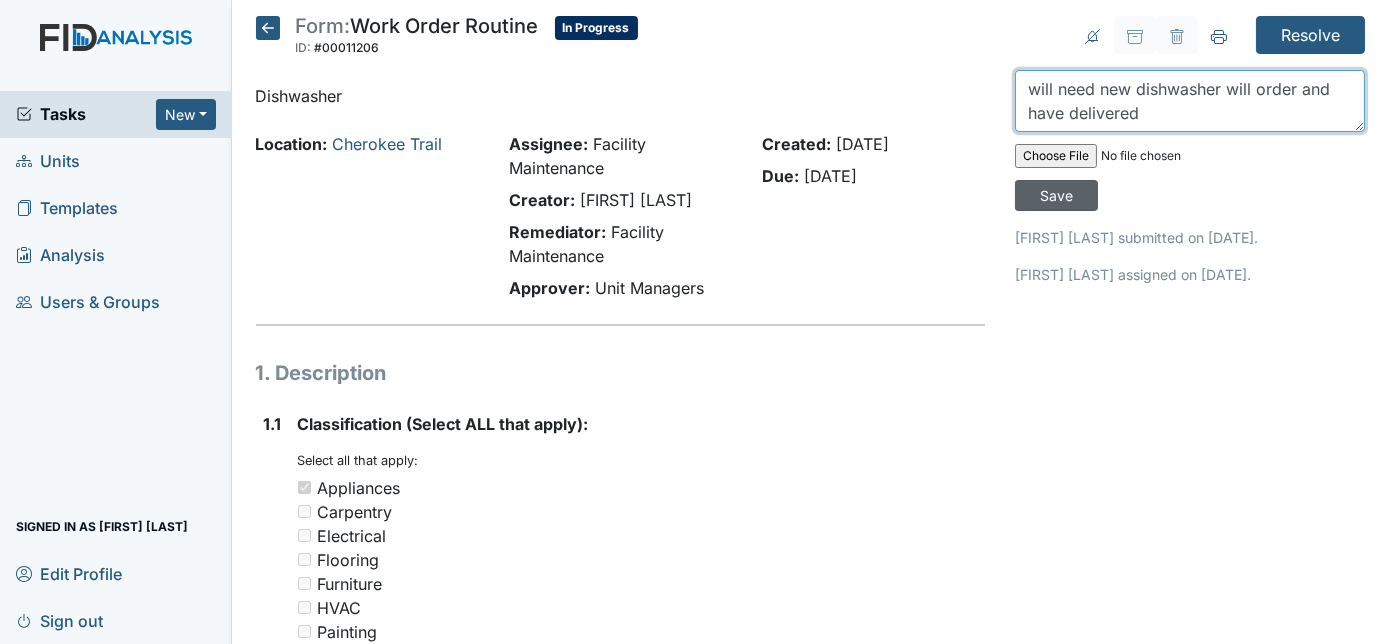 type on "will need new dishwasher will order and have delivered" 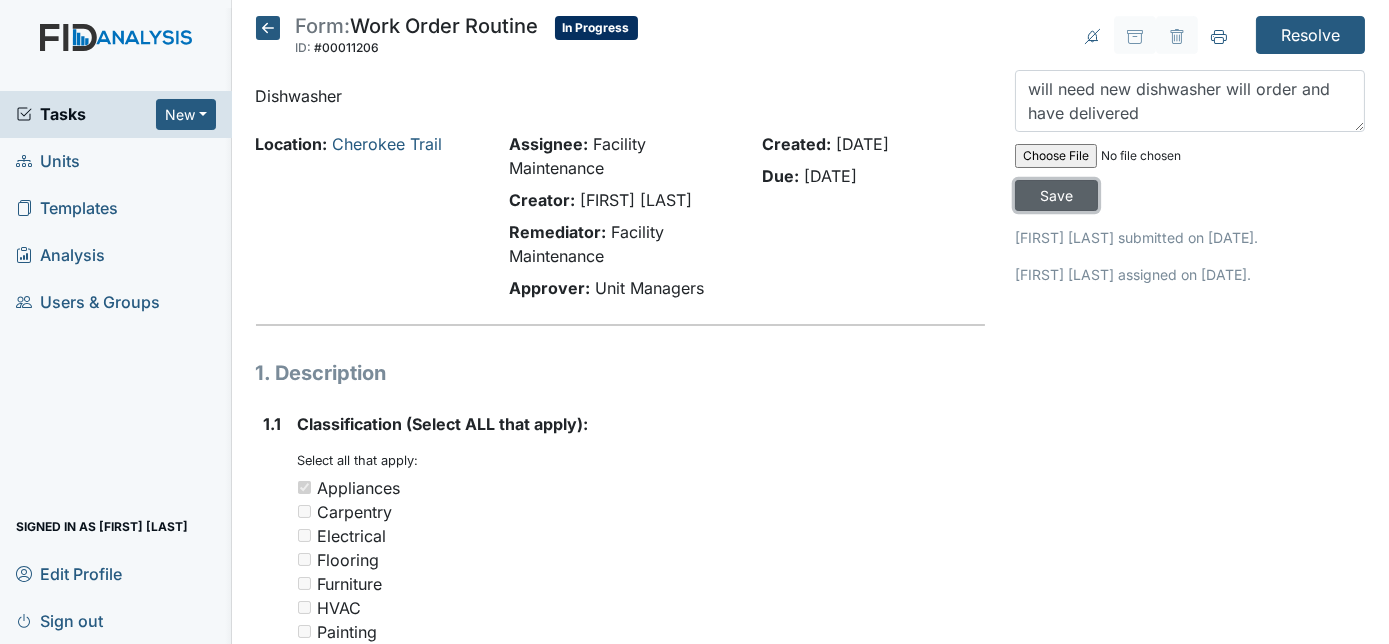 click on "Save" at bounding box center [1056, 195] 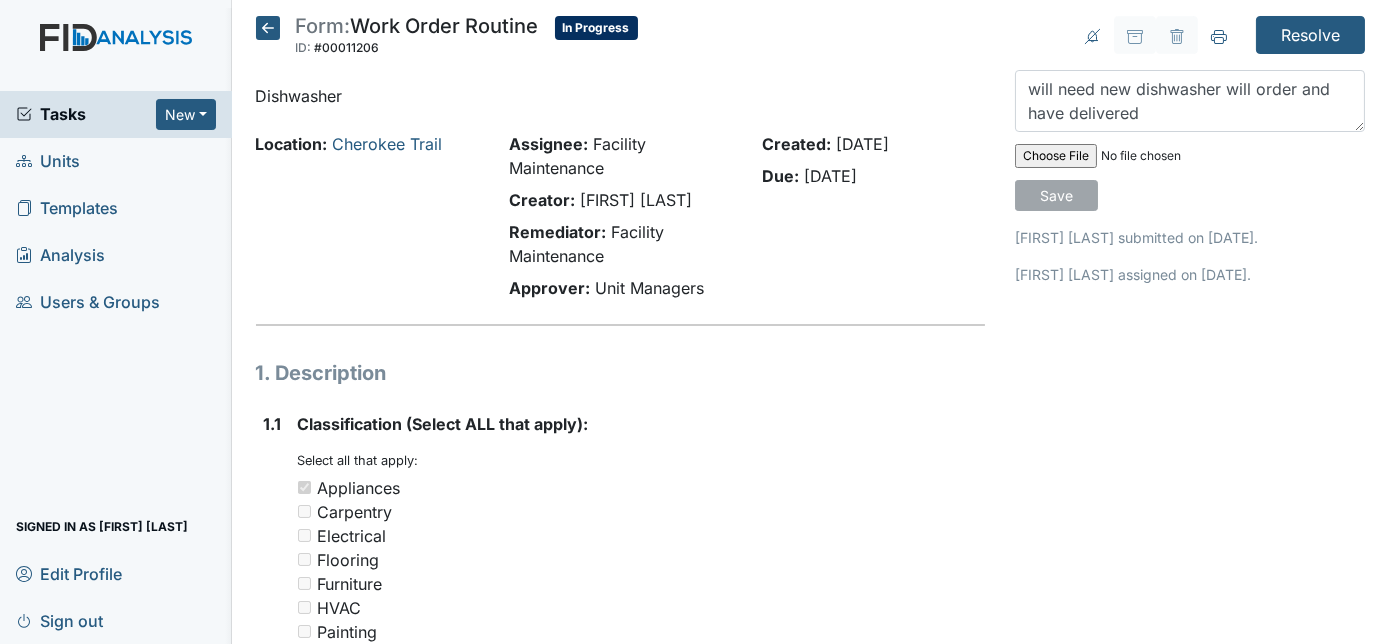 type 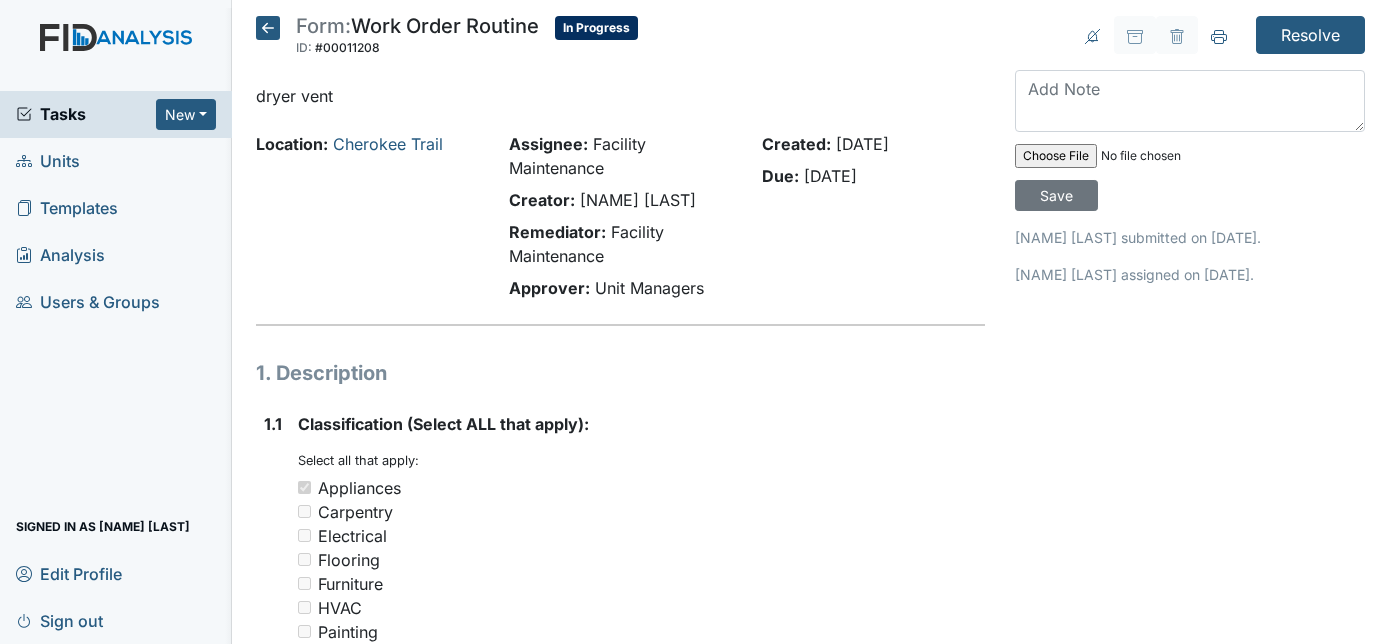 scroll, scrollTop: 0, scrollLeft: 0, axis: both 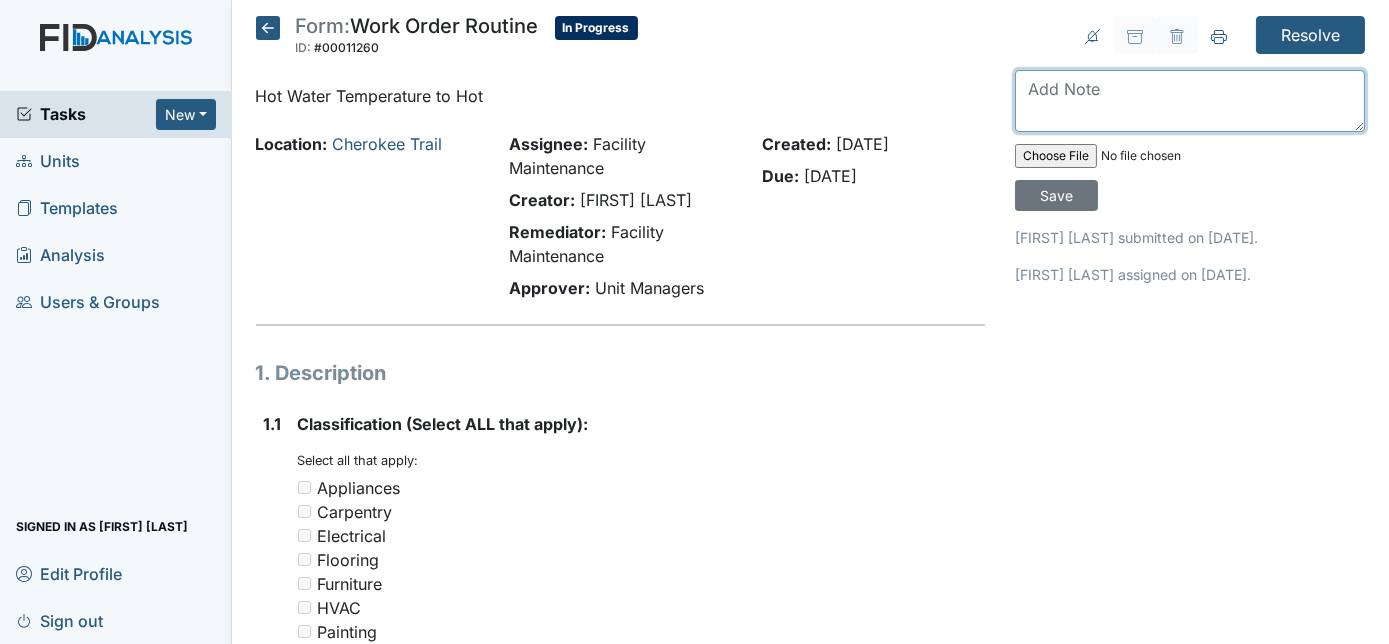 click at bounding box center [1190, 101] 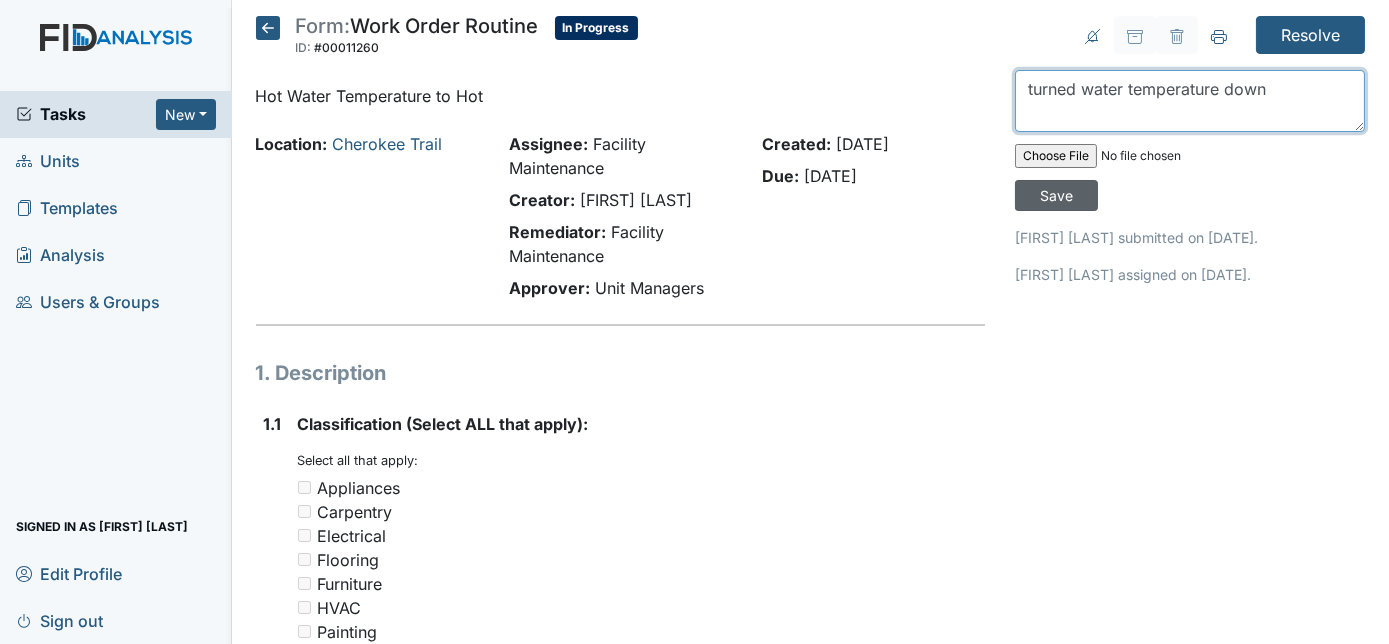 type on "turned water temperature down" 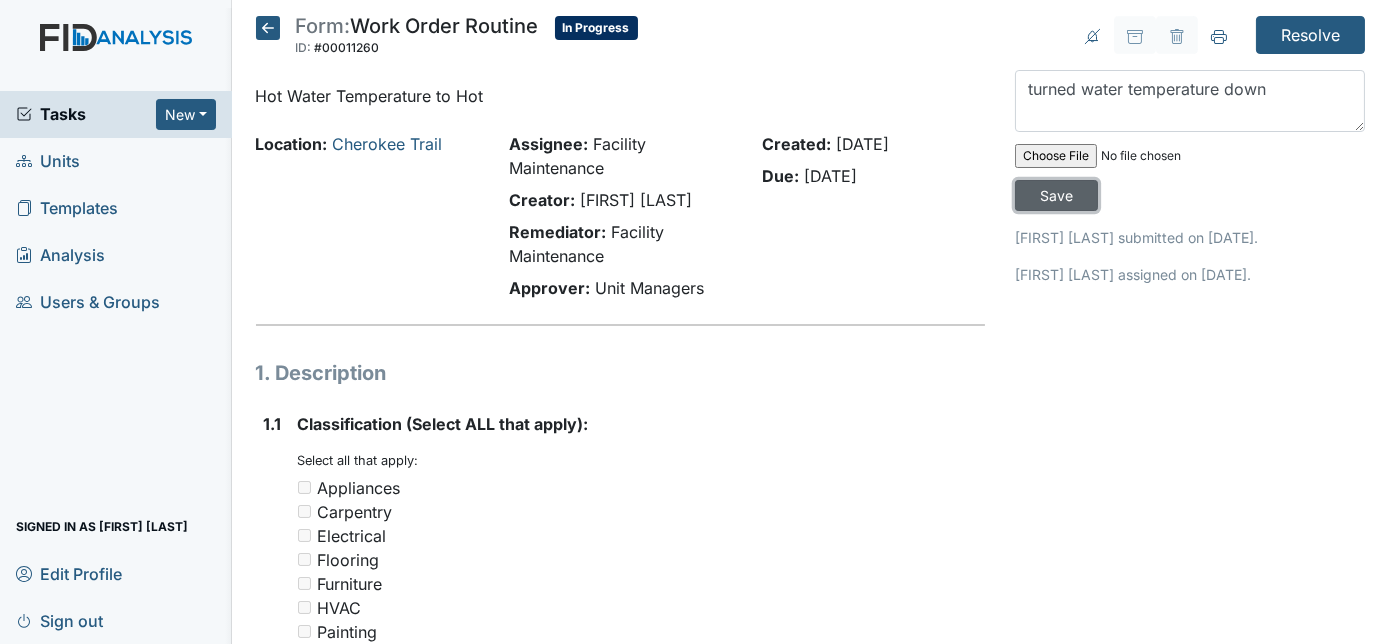 click on "Save" at bounding box center [1056, 195] 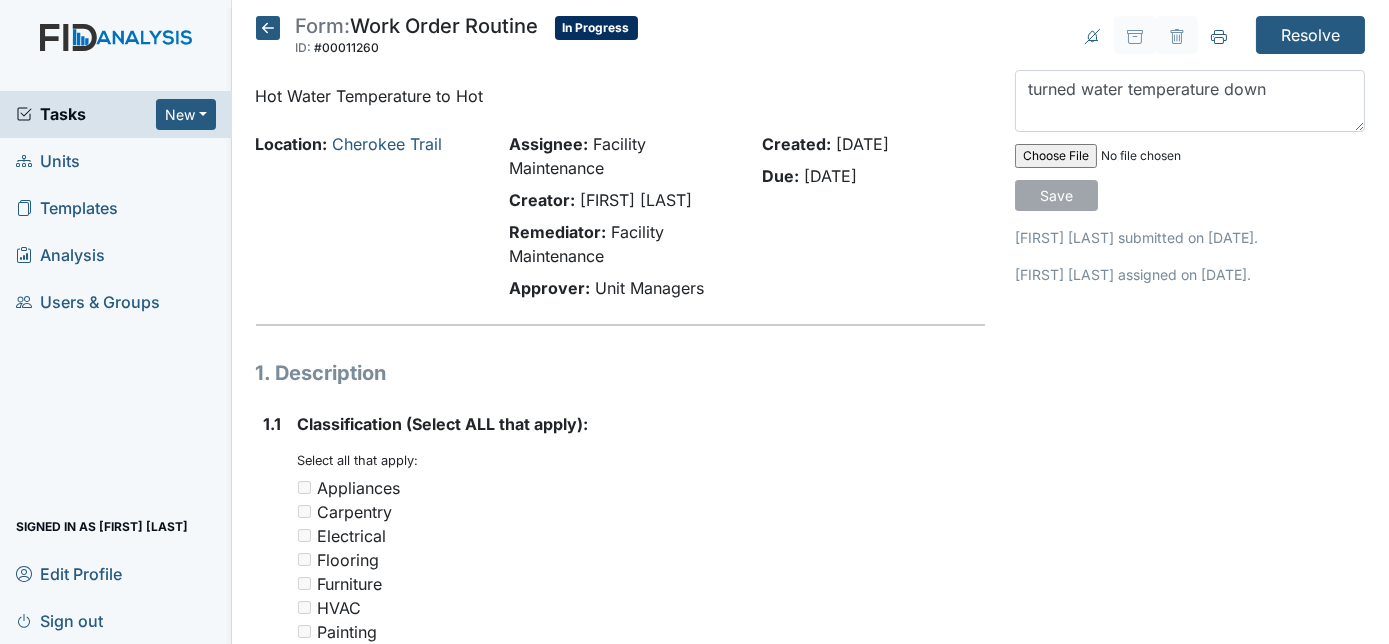 type 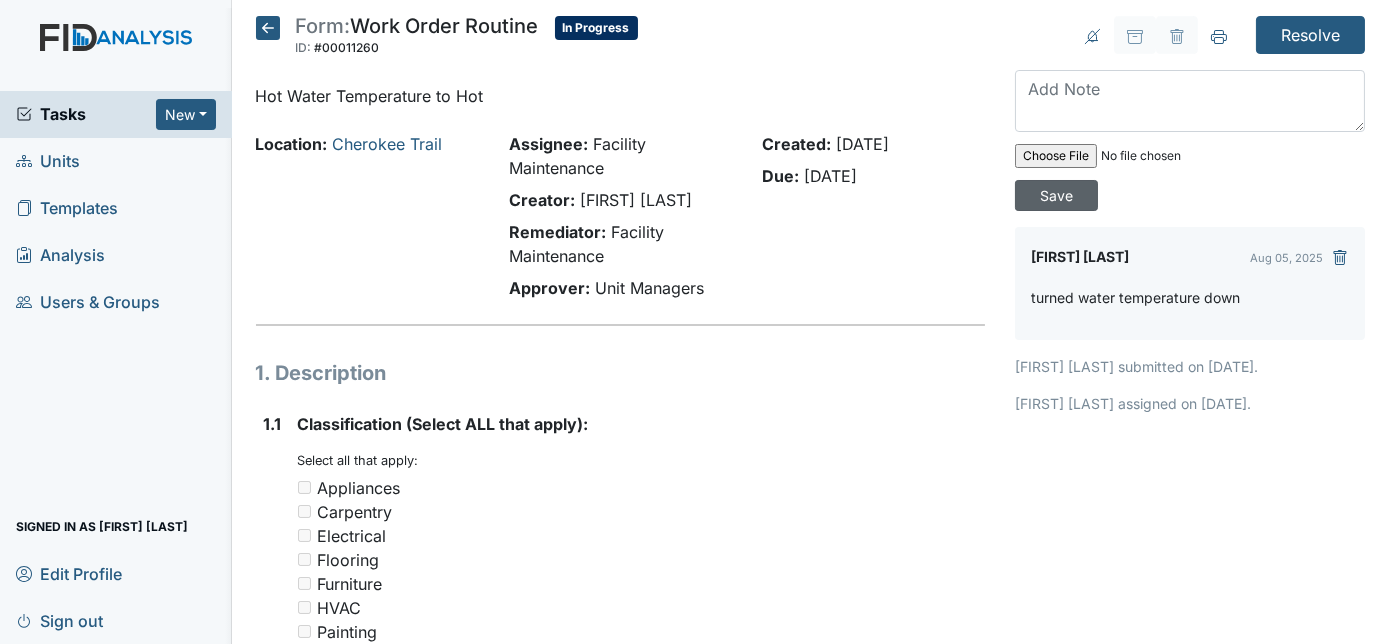 scroll, scrollTop: 562, scrollLeft: 0, axis: vertical 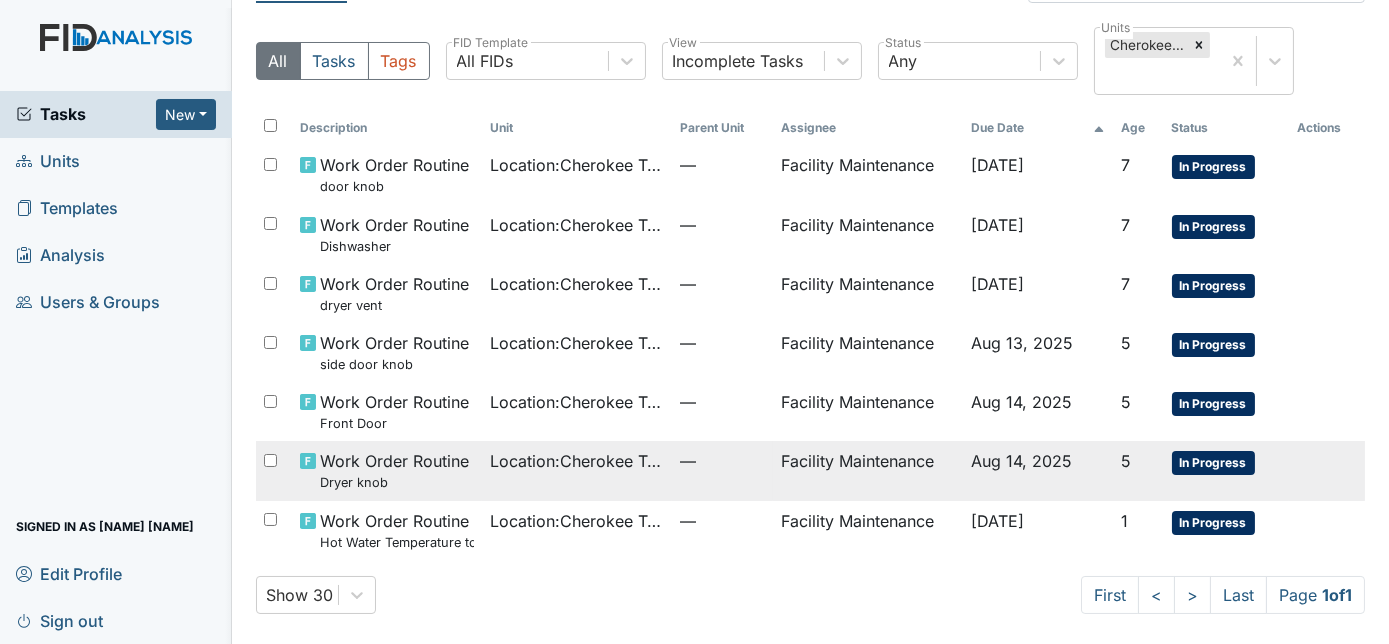 click on "Facility Maintenance" at bounding box center (868, 470) 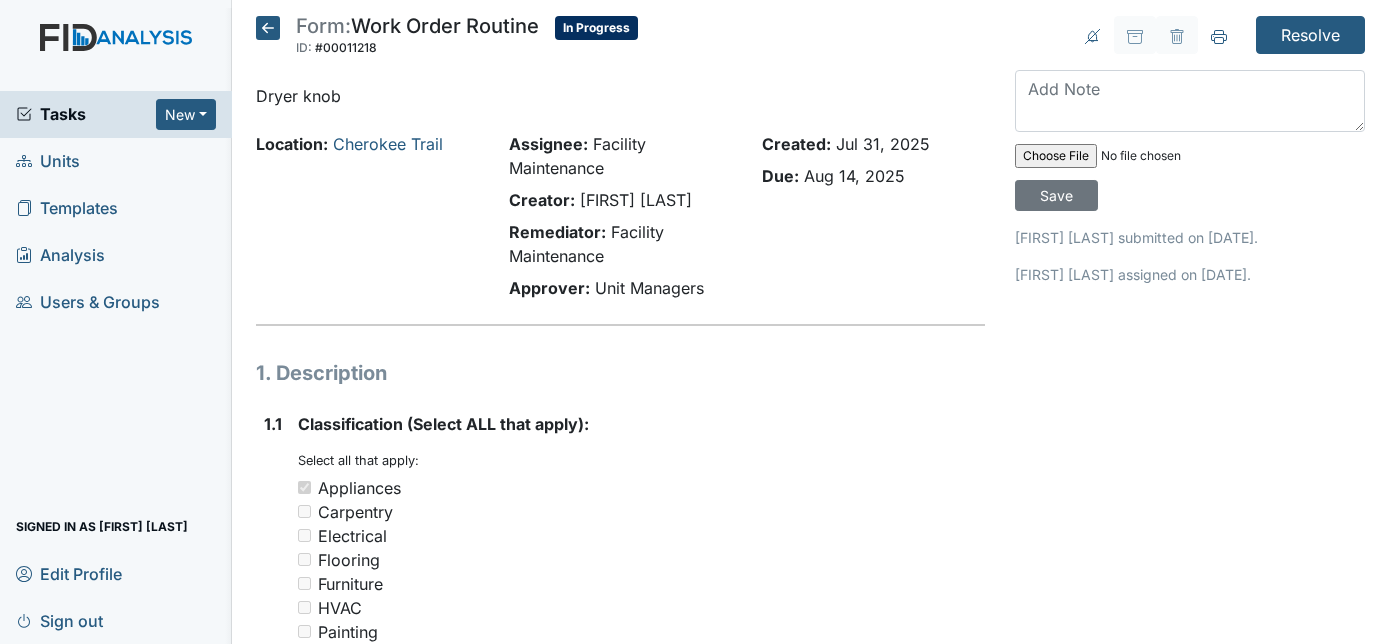 scroll, scrollTop: 0, scrollLeft: 0, axis: both 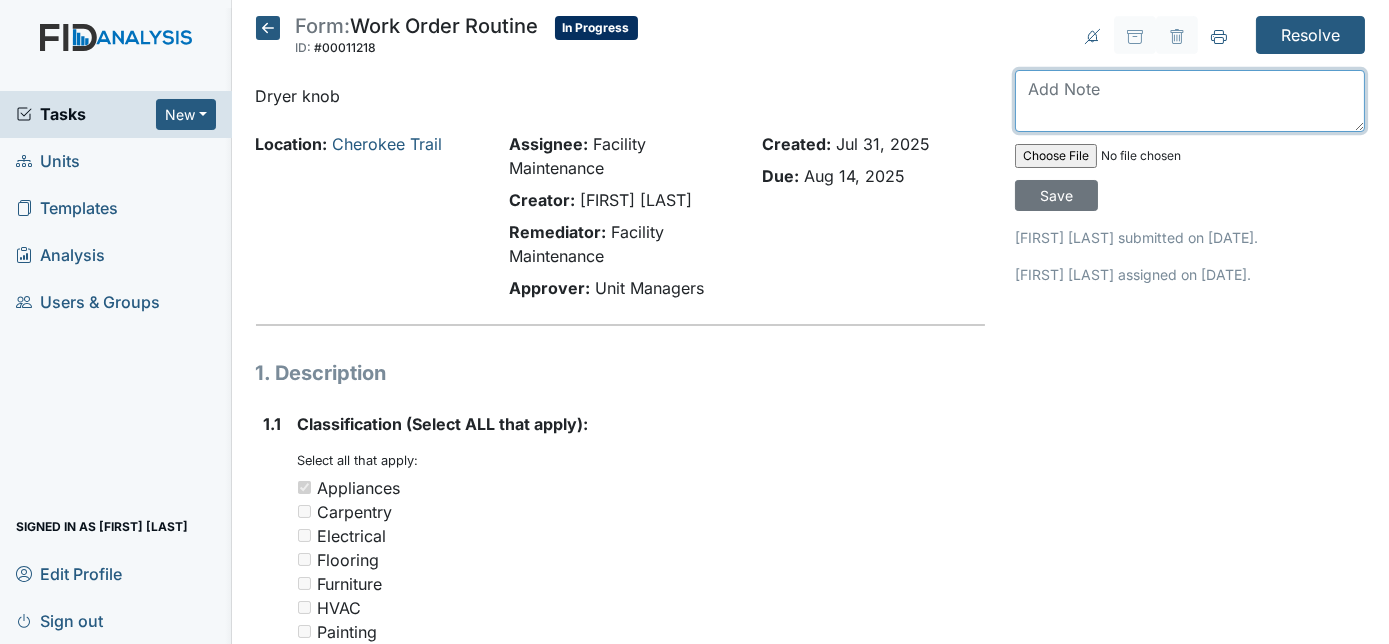 click at bounding box center [1190, 101] 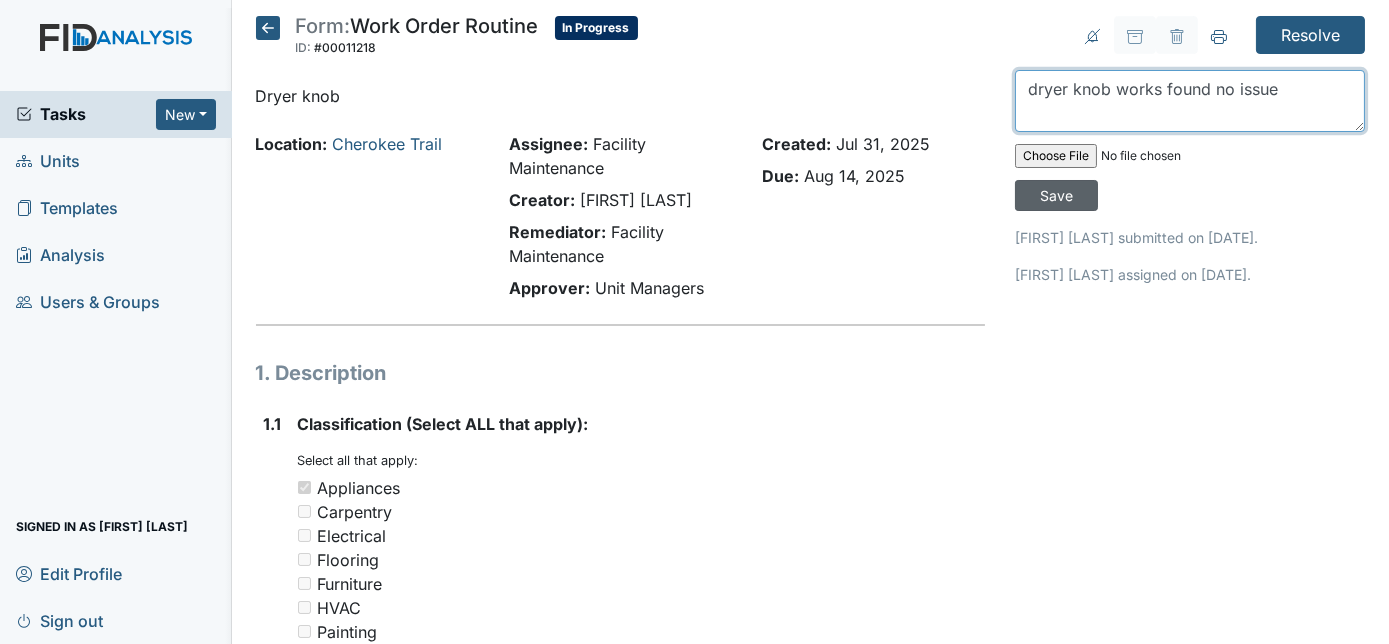 type on "dryer knob works found no issue" 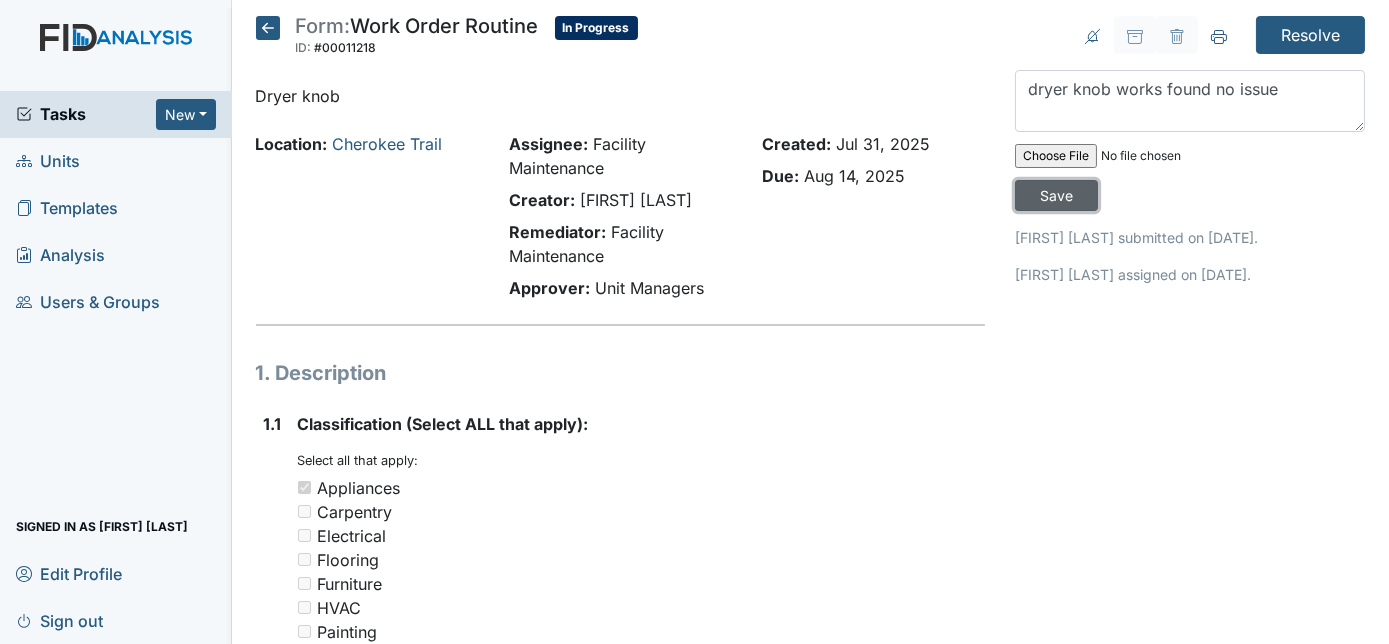click on "Save" at bounding box center (1056, 195) 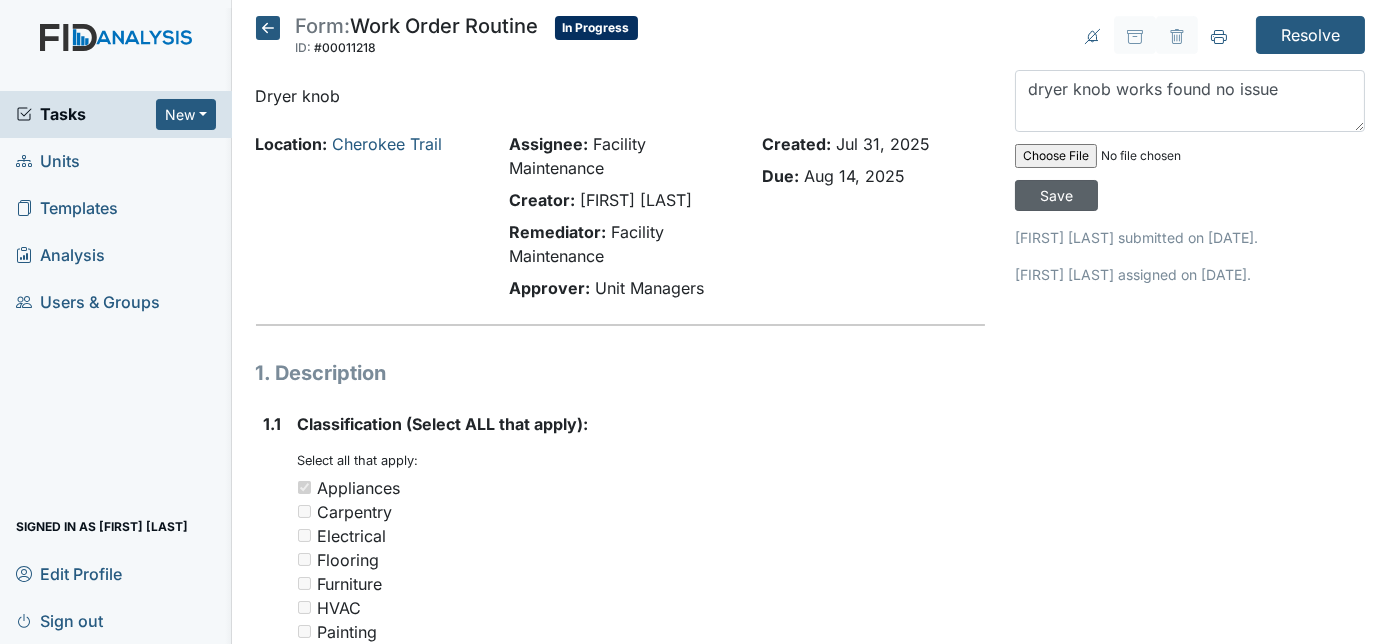 type 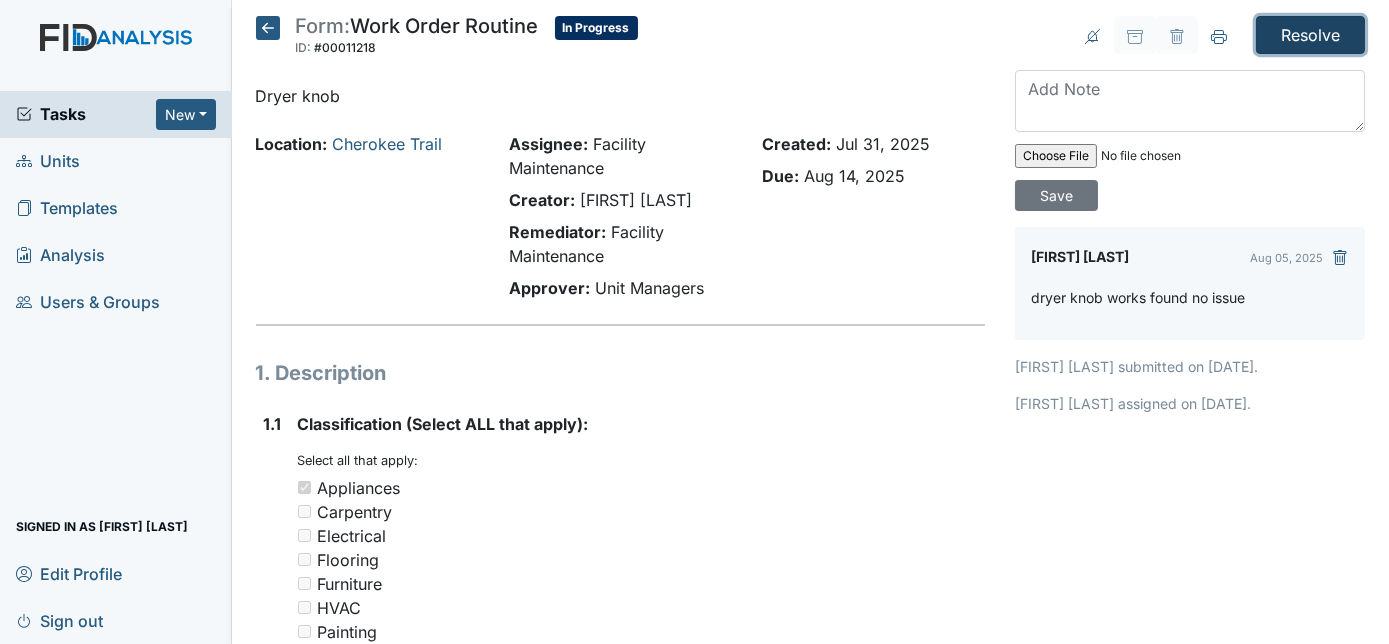 click on "Resolve" at bounding box center (1310, 35) 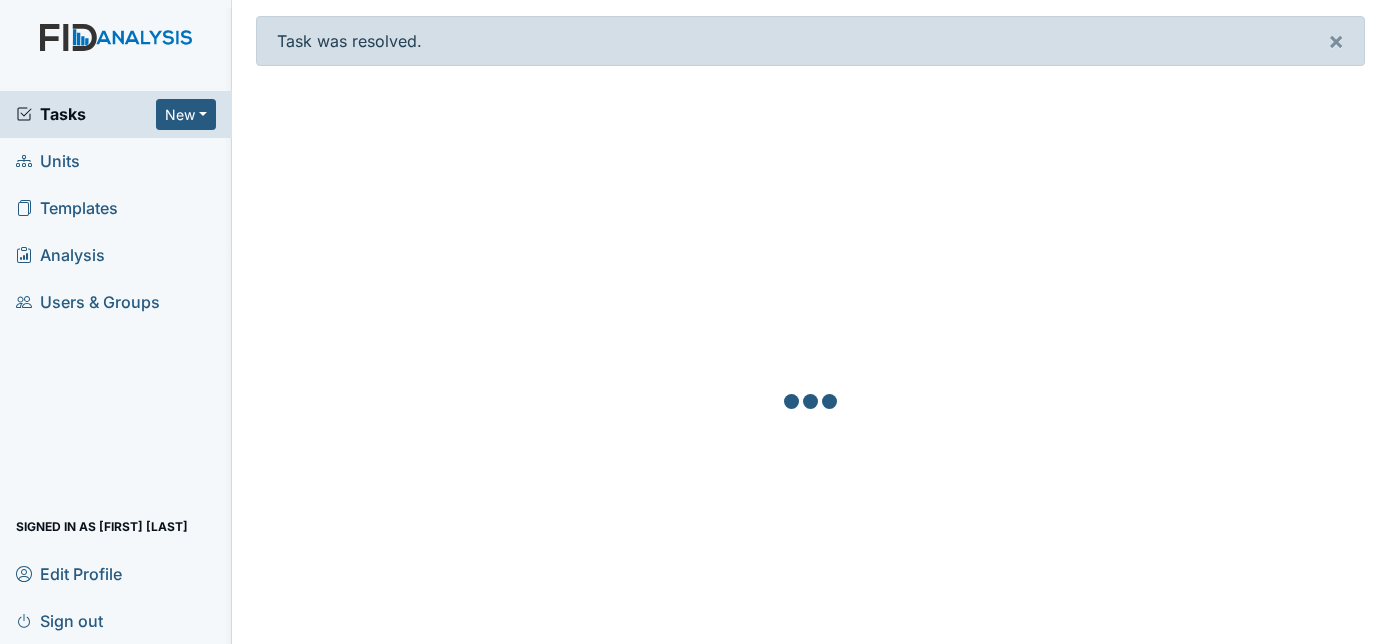 scroll, scrollTop: 0, scrollLeft: 0, axis: both 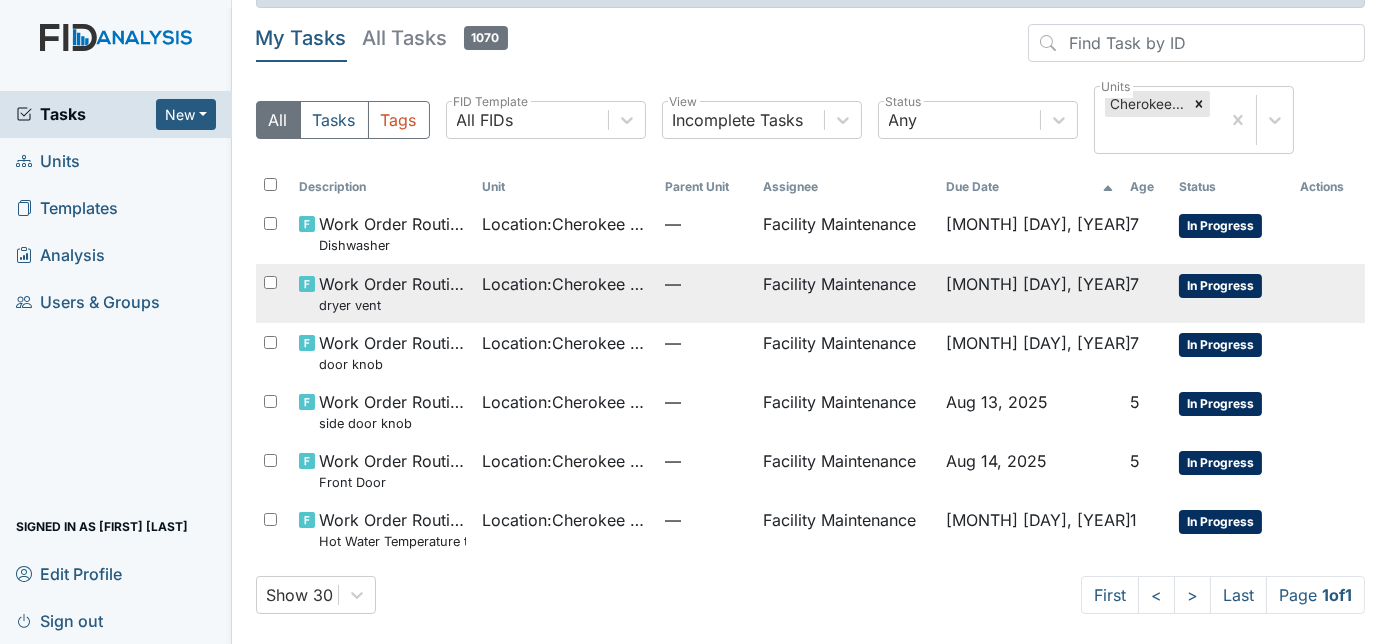 click on "—" at bounding box center (706, 293) 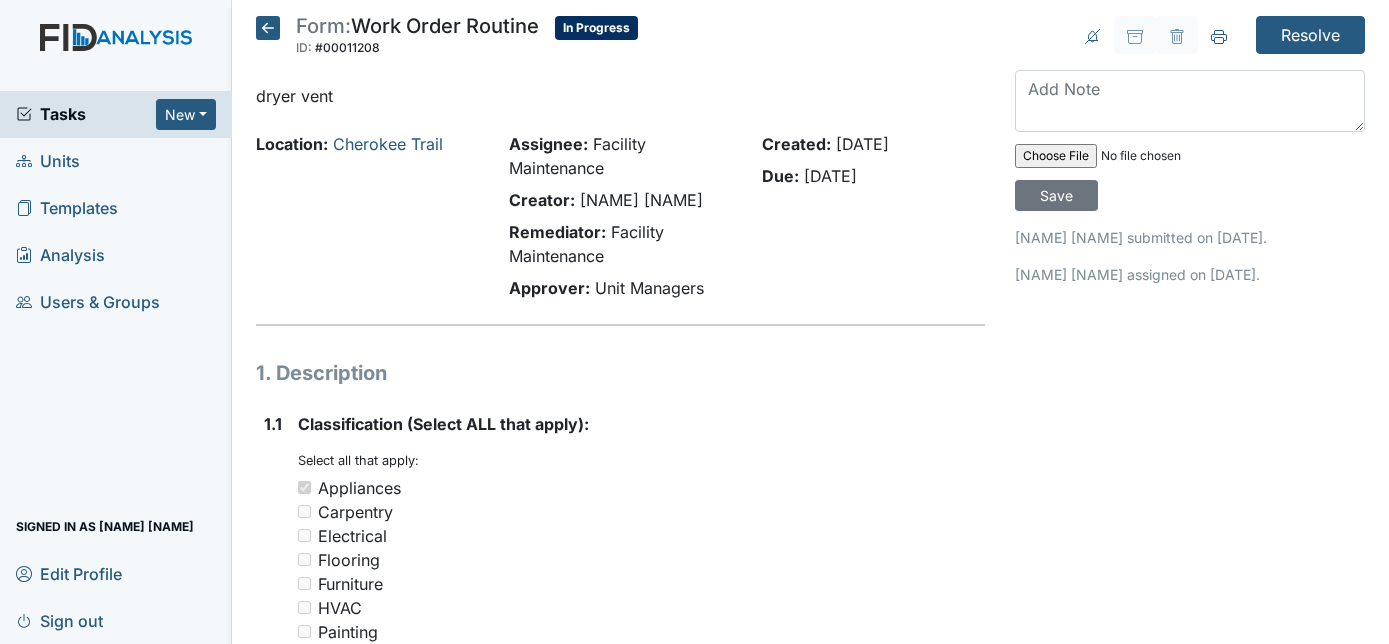 scroll, scrollTop: 0, scrollLeft: 0, axis: both 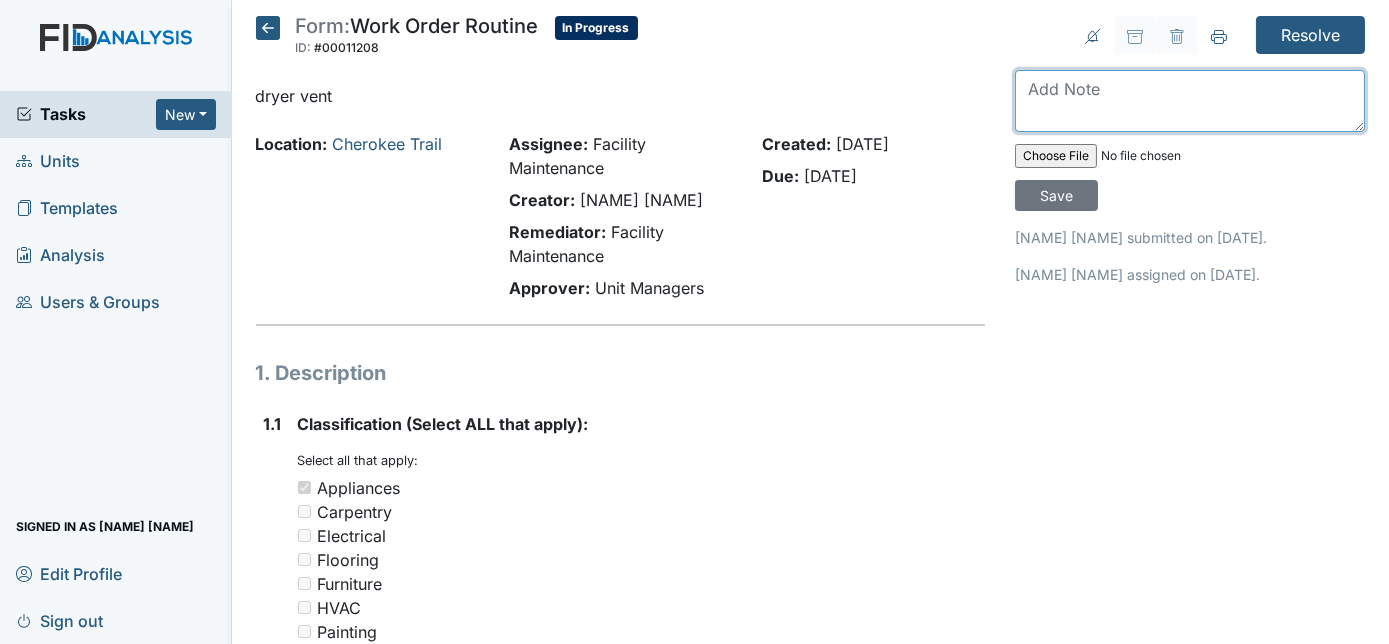 click at bounding box center (1190, 101) 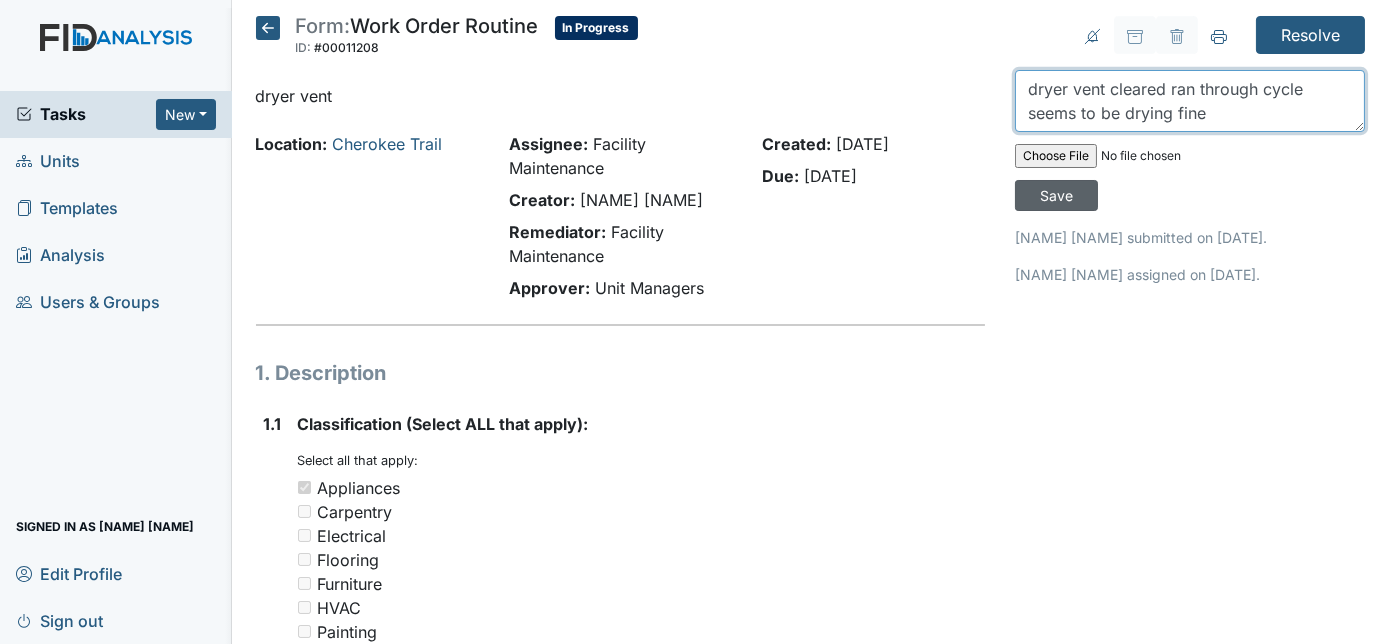 type on "dryer vent cleared ran through cycle seems to be drying fine" 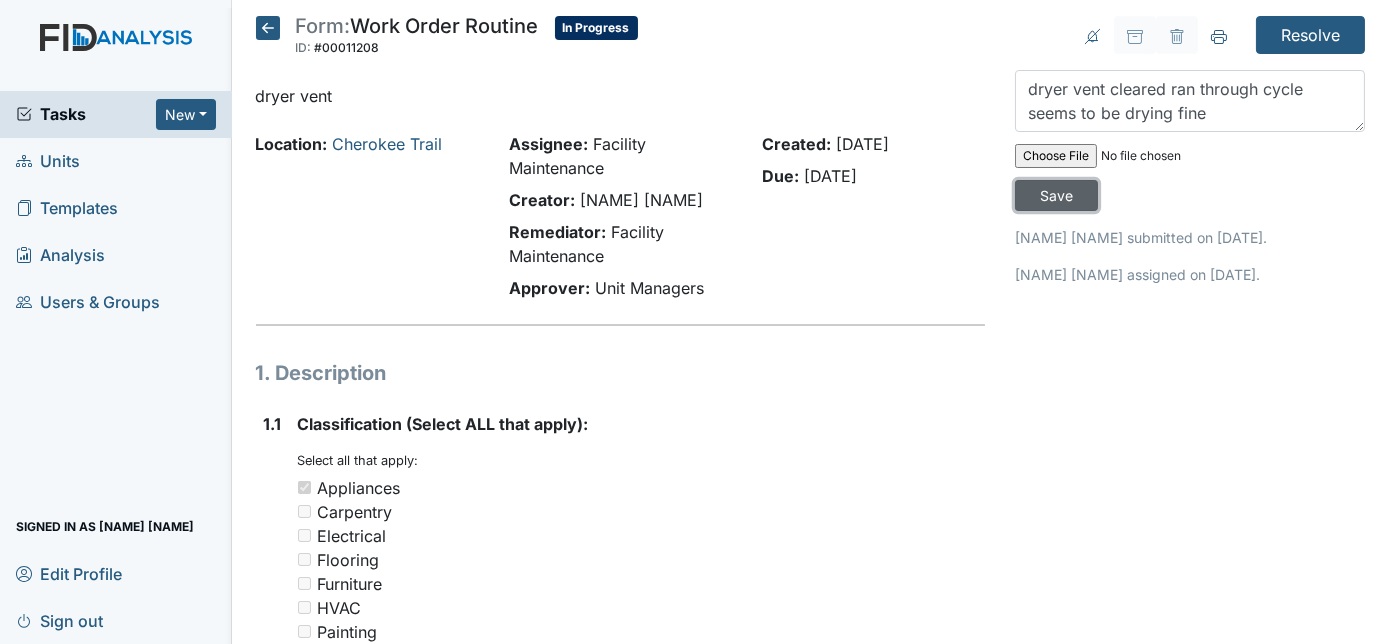 click on "Save" at bounding box center [1056, 195] 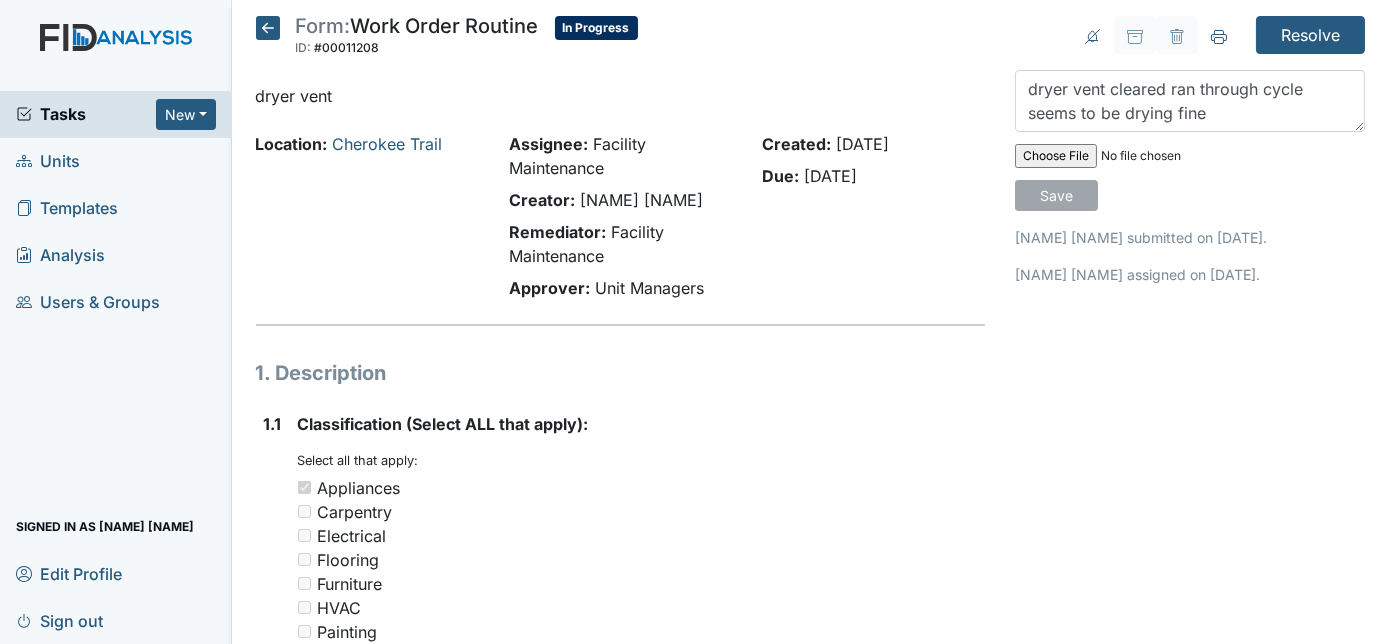 type 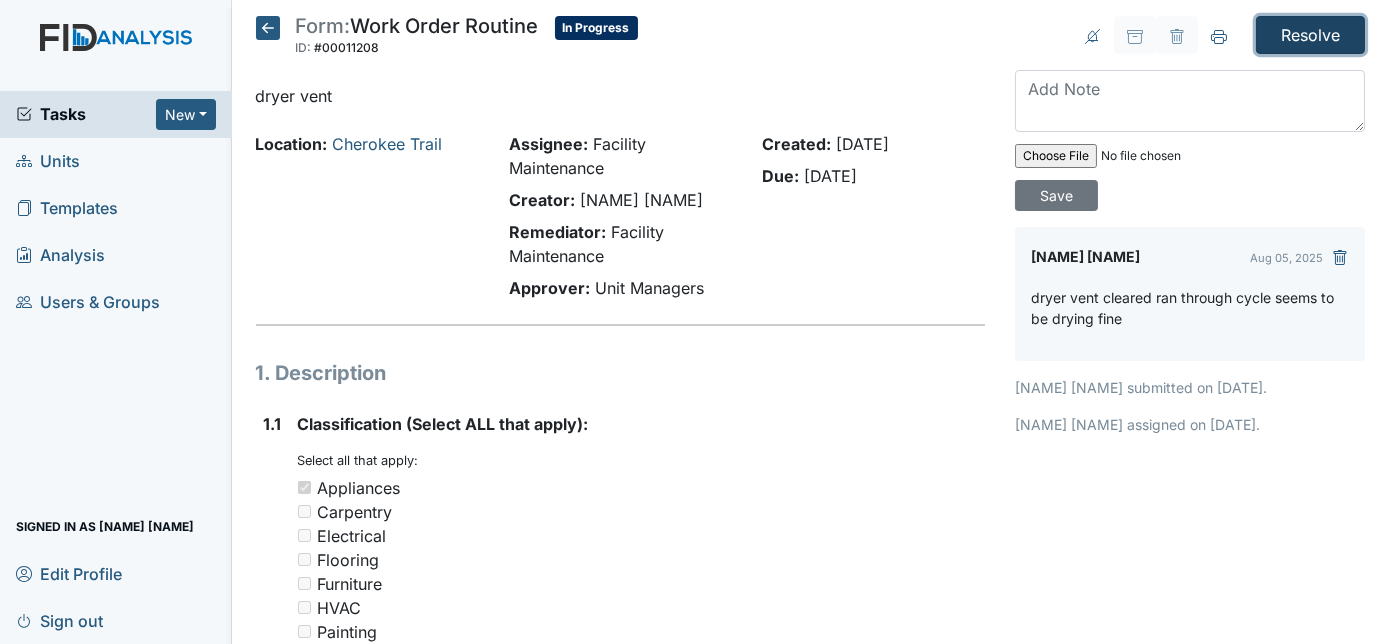 click on "Resolve" at bounding box center [1310, 35] 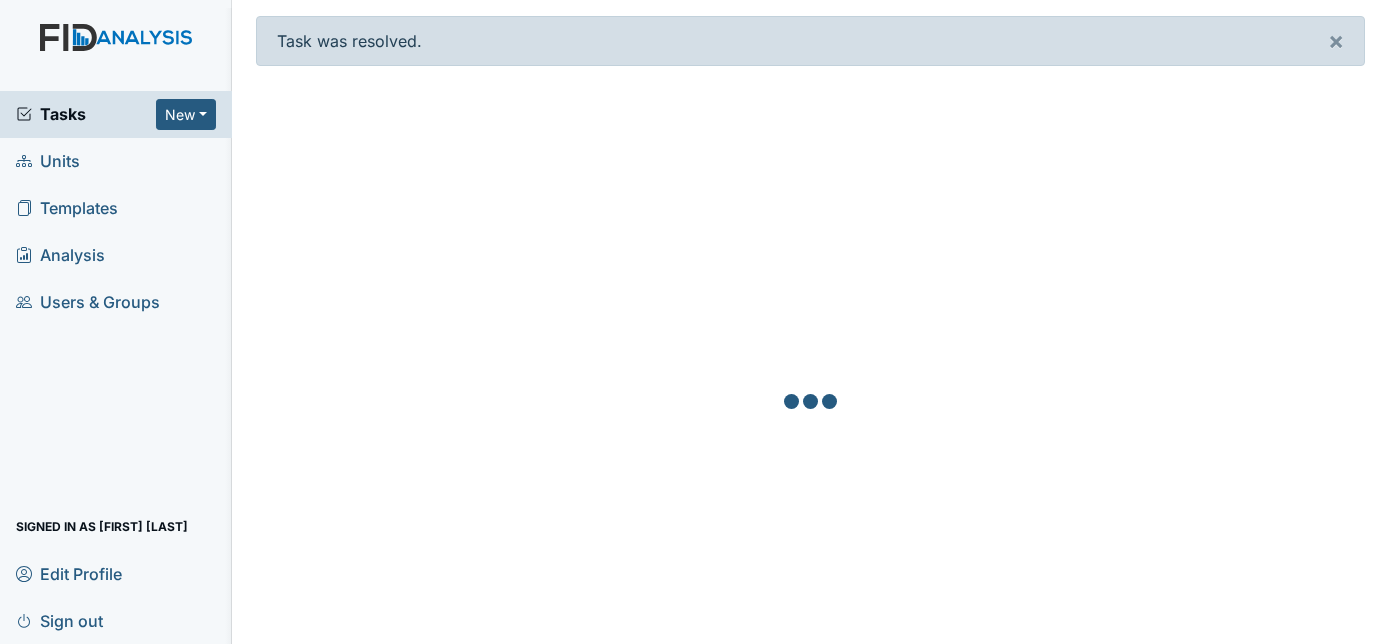scroll, scrollTop: 0, scrollLeft: 0, axis: both 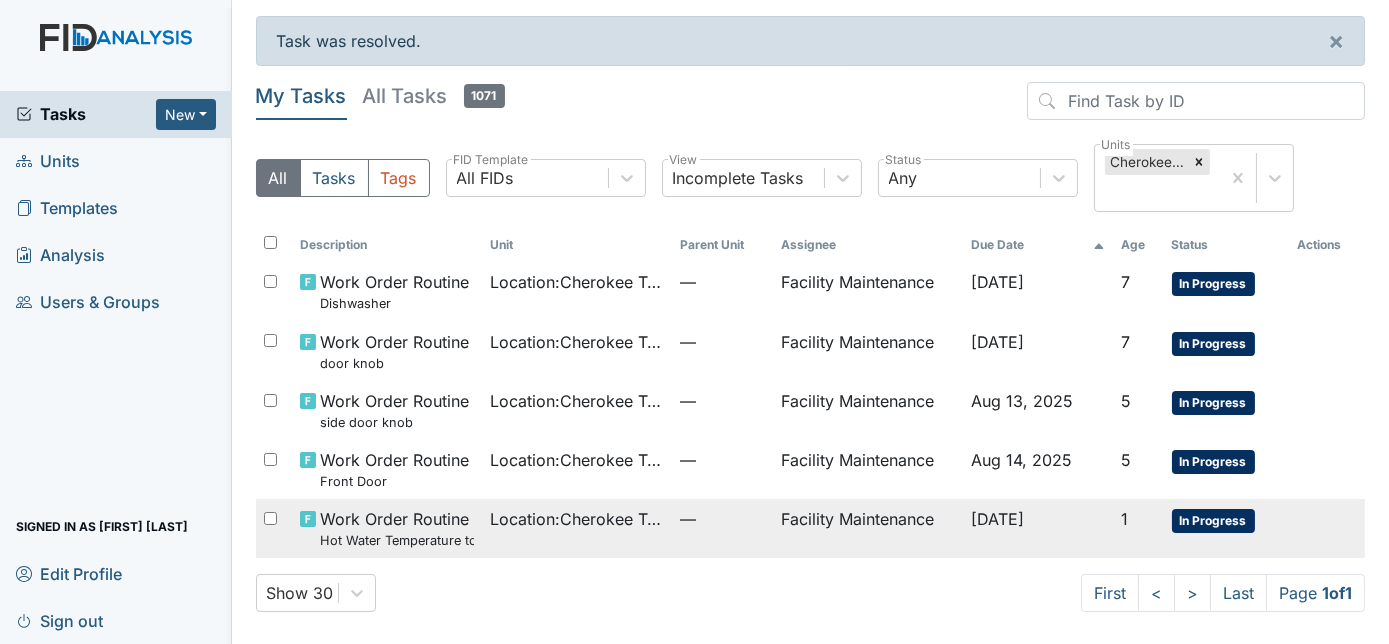 click on "Location :  [STREET]" at bounding box center (577, 528) 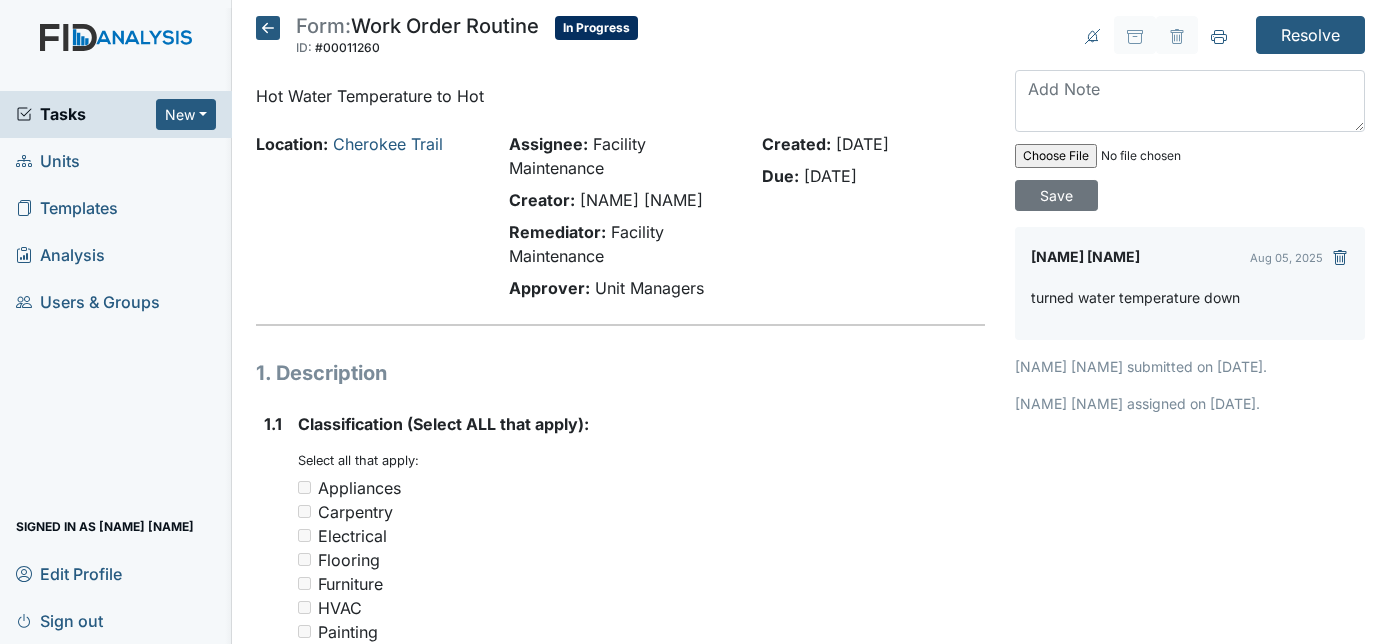 scroll, scrollTop: 0, scrollLeft: 0, axis: both 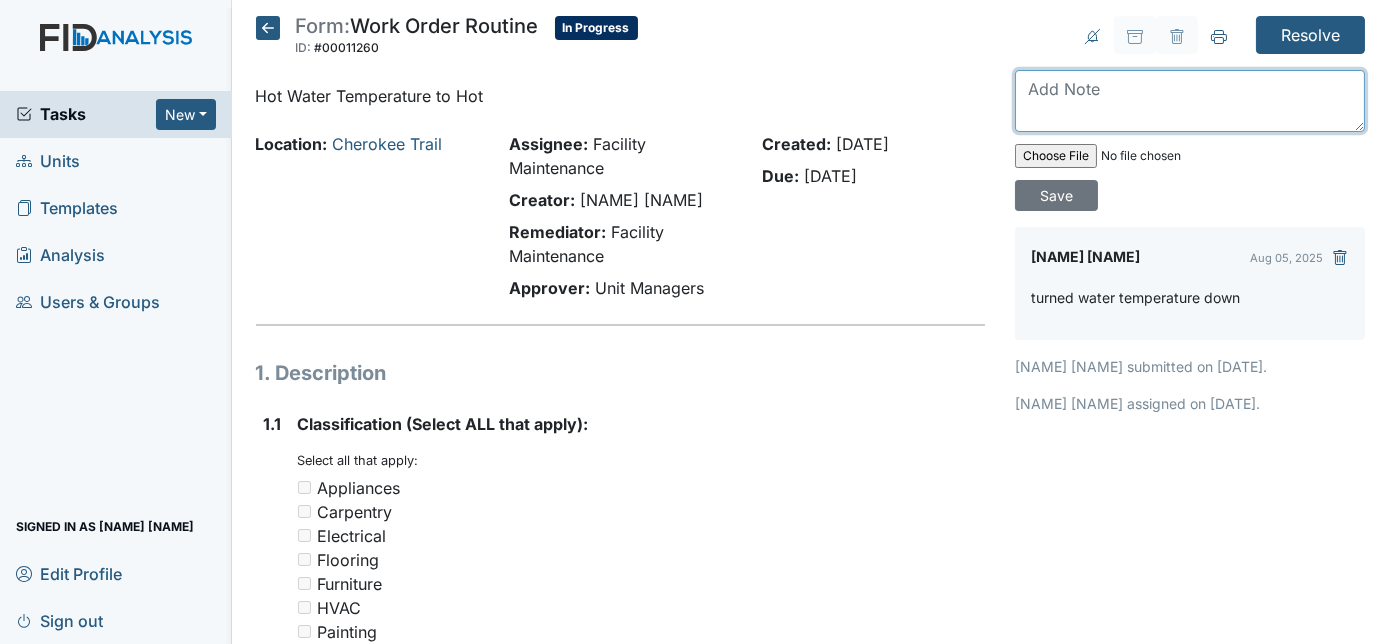 click at bounding box center [1190, 101] 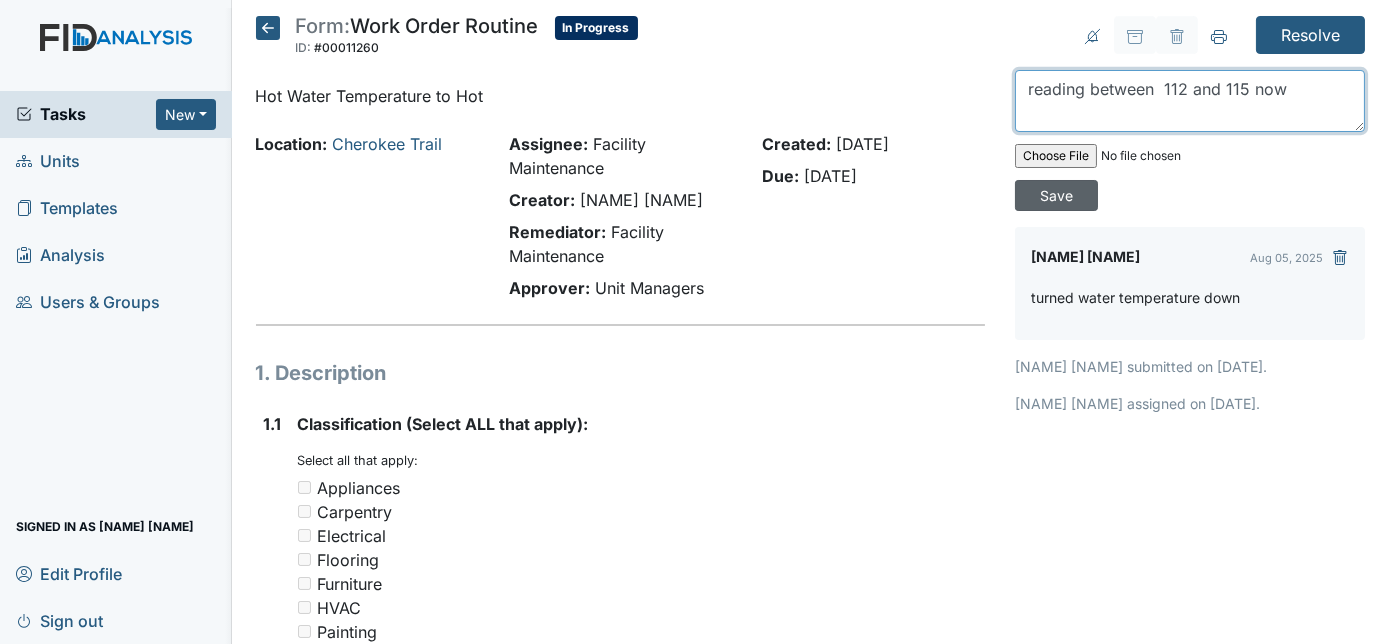 type on "reading between  112 and 115 now" 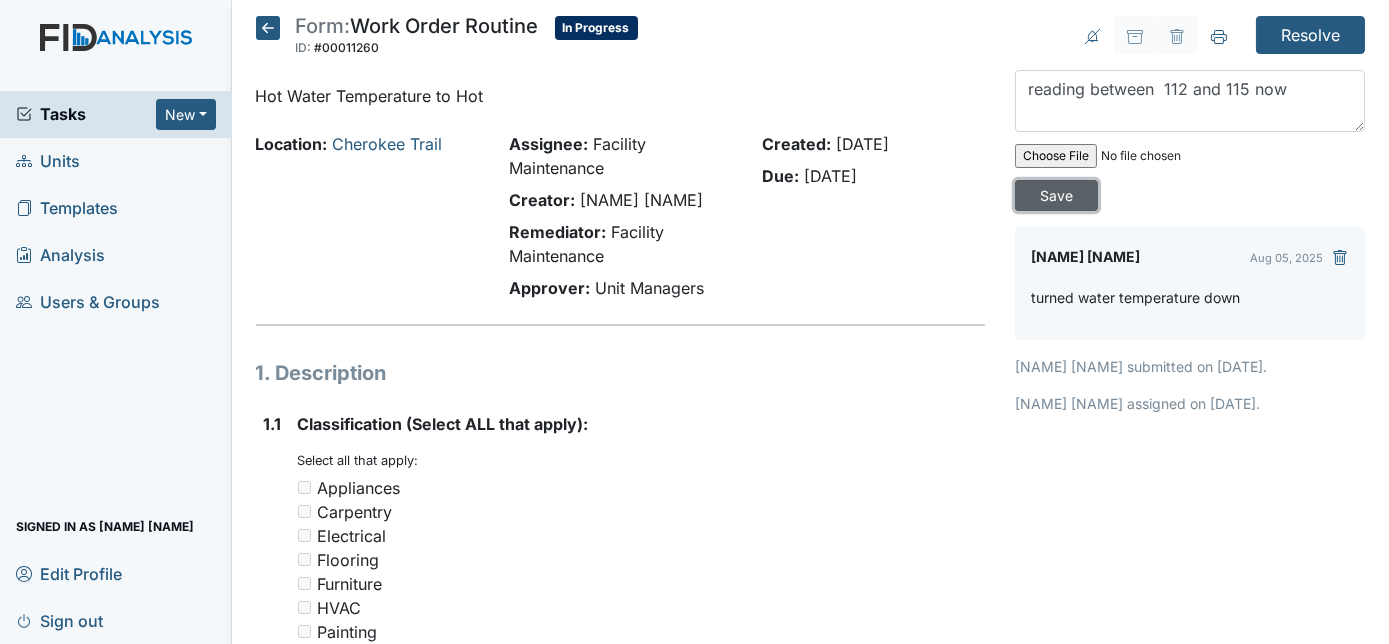 click on "Save" at bounding box center (1056, 195) 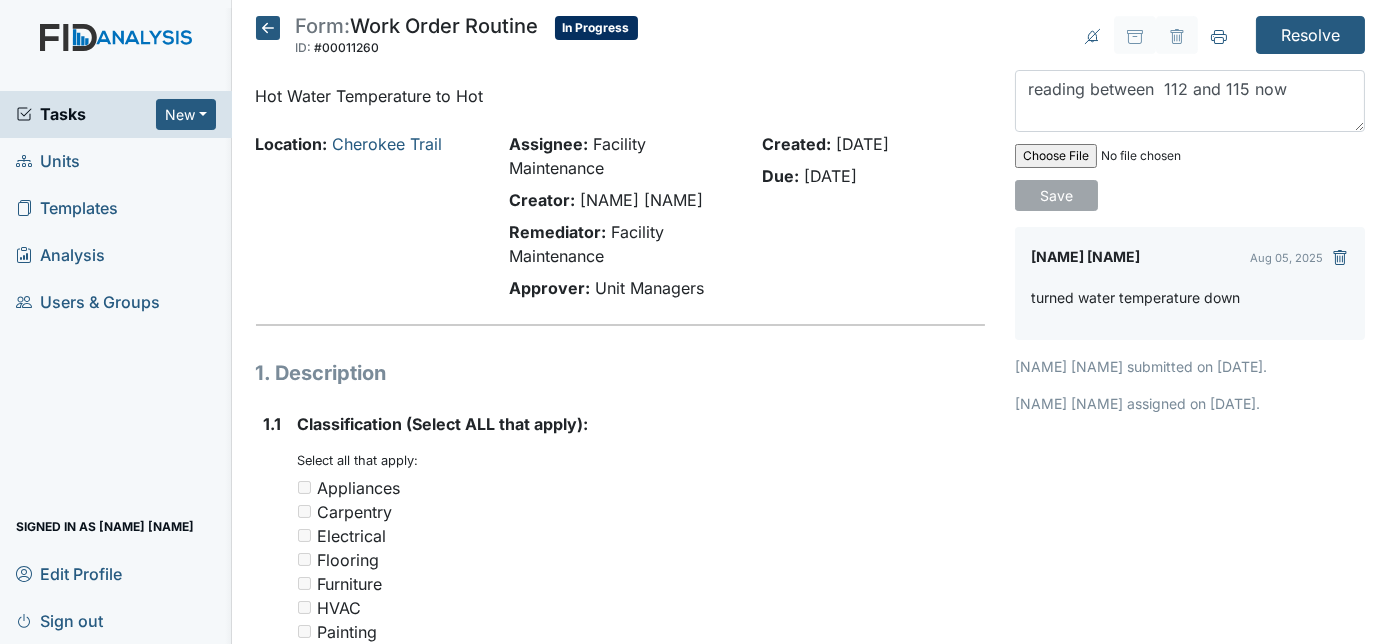 type 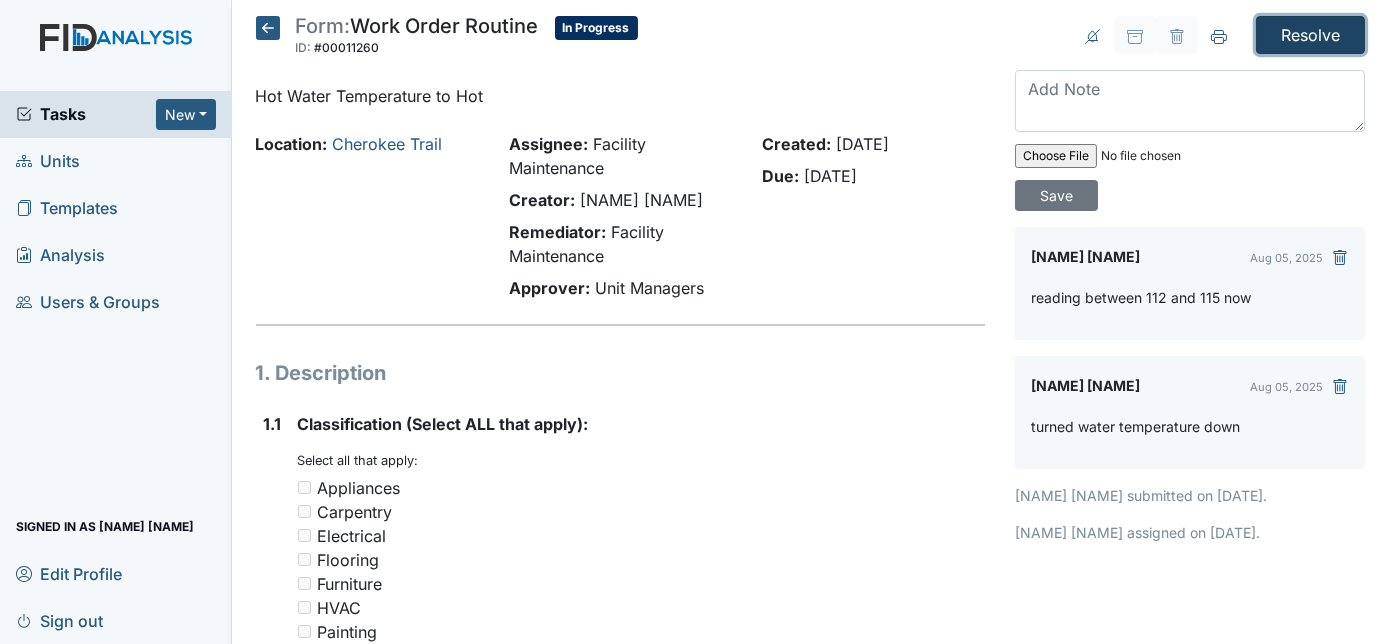 click on "Resolve" at bounding box center [1310, 35] 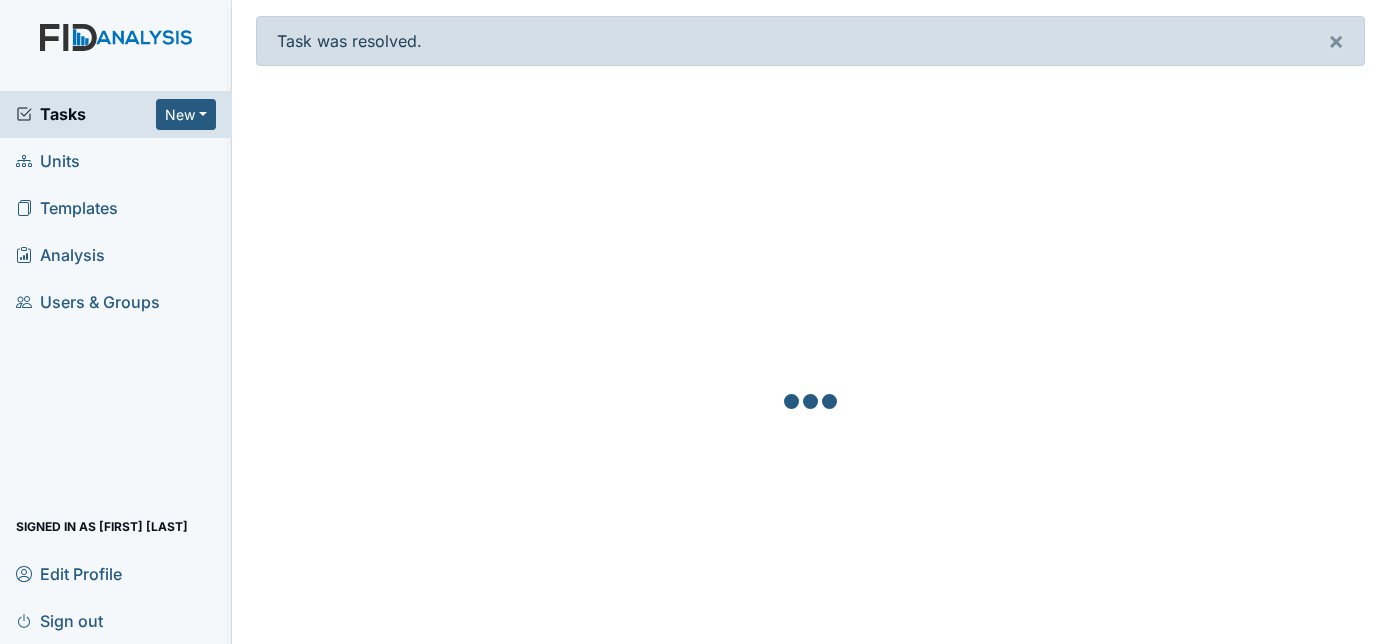 scroll, scrollTop: 0, scrollLeft: 0, axis: both 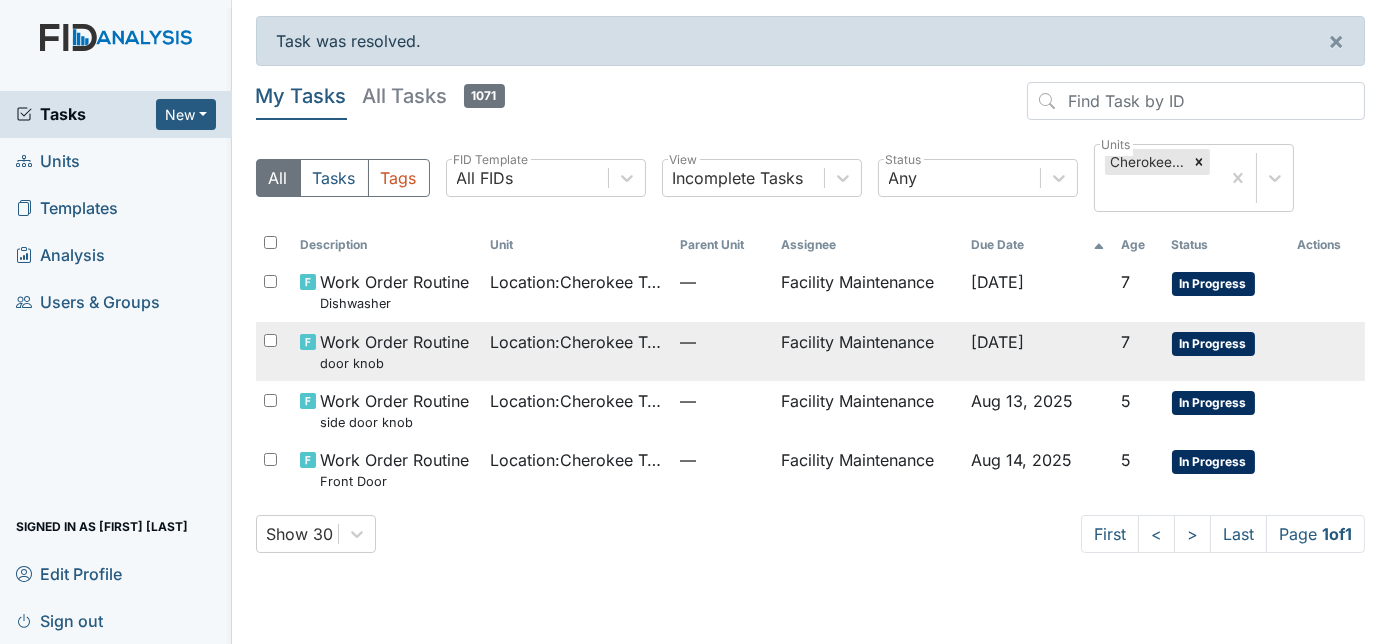 click on "Location :  Cherokee Trail" at bounding box center (577, 351) 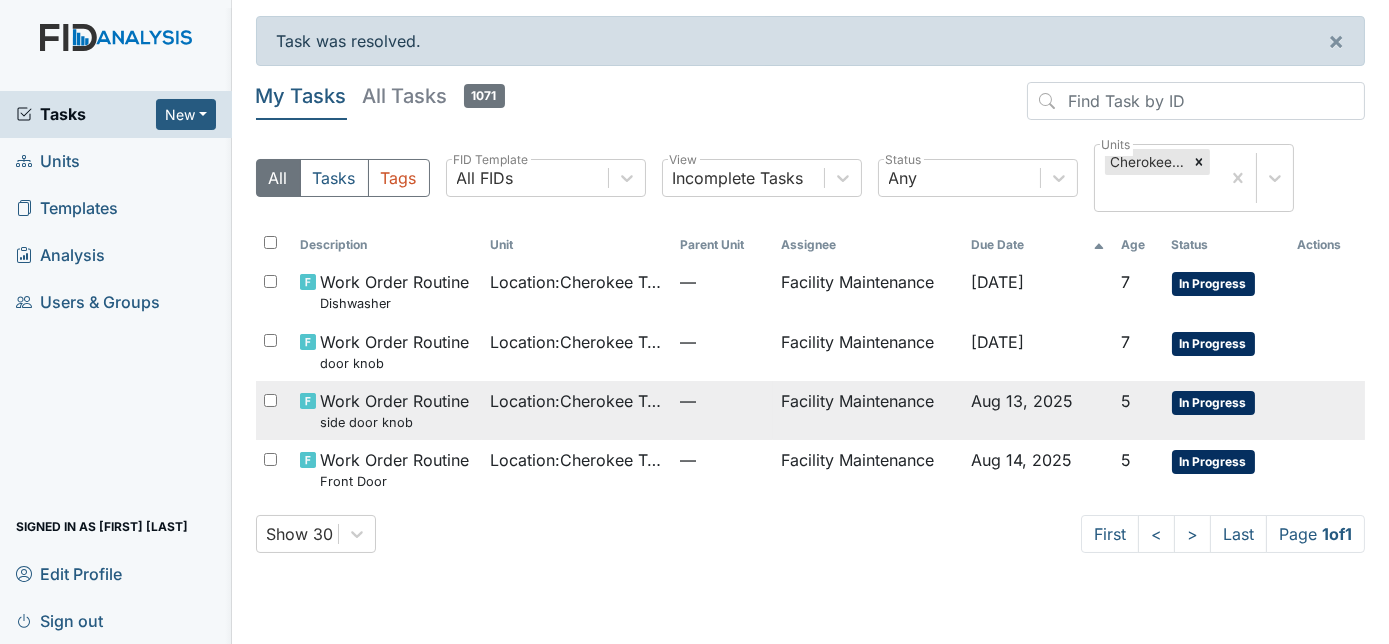 click on "Location :  Cherokee Trail" at bounding box center [577, 410] 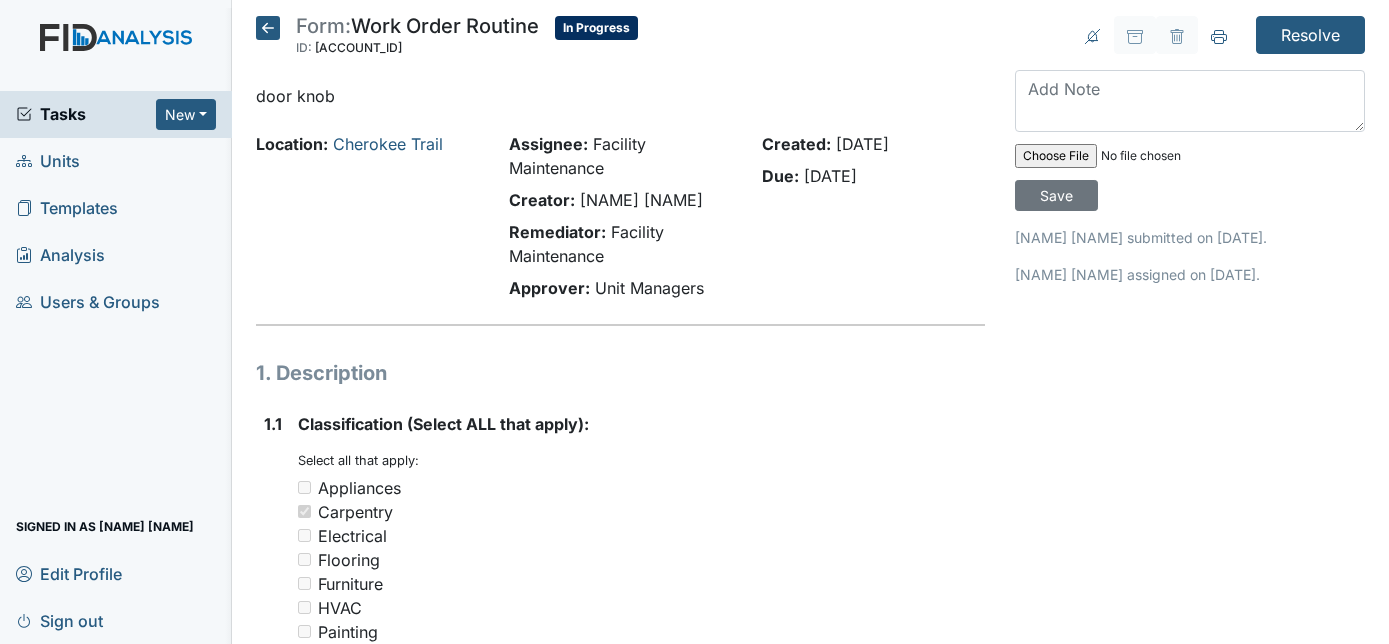 scroll, scrollTop: 0, scrollLeft: 0, axis: both 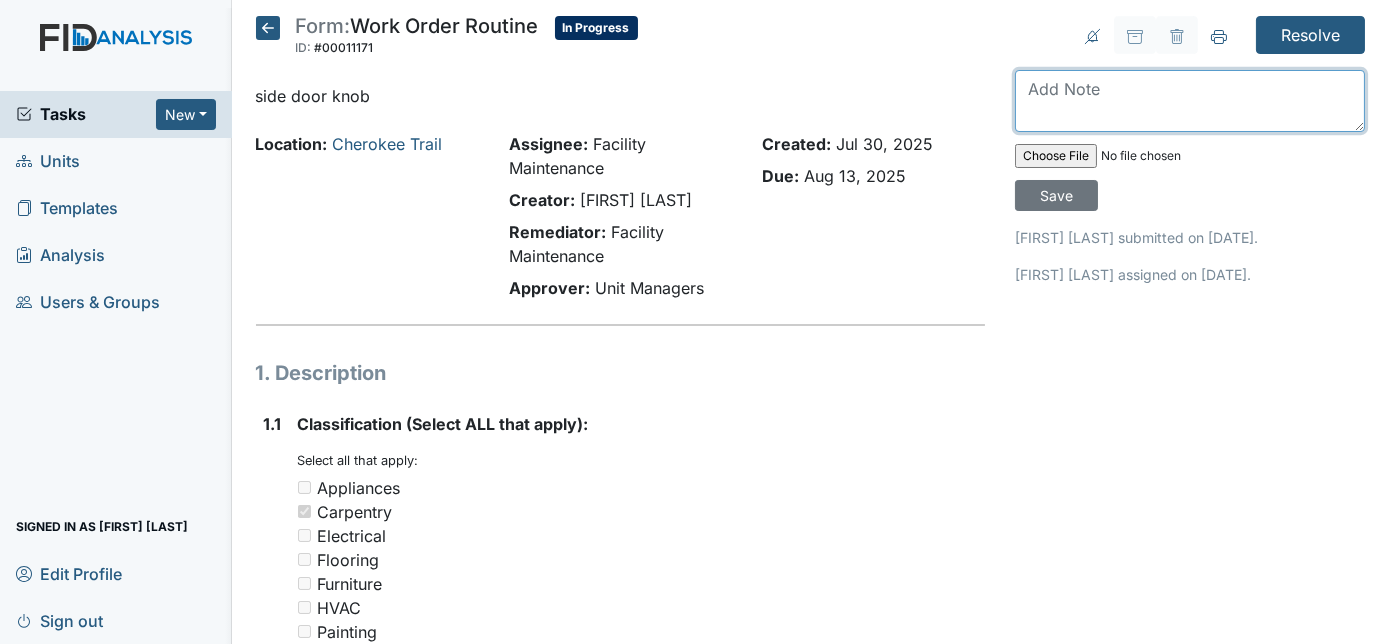 click at bounding box center (1190, 101) 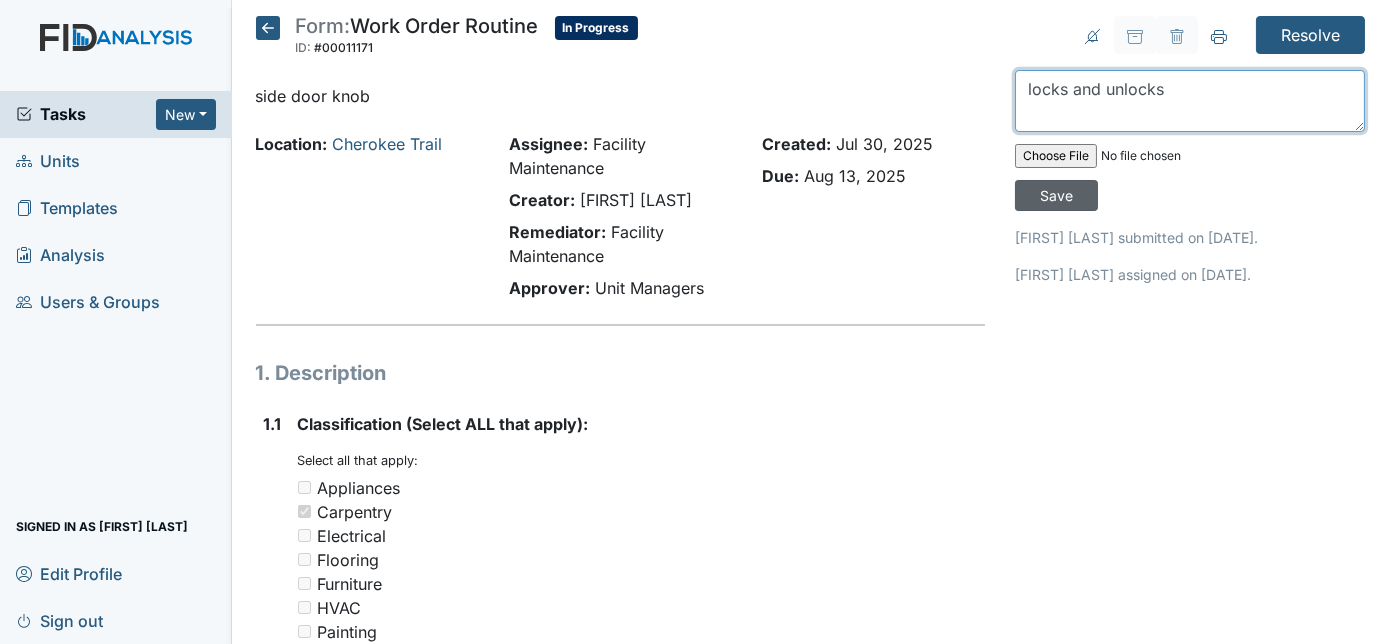 type on "locks and unlocks" 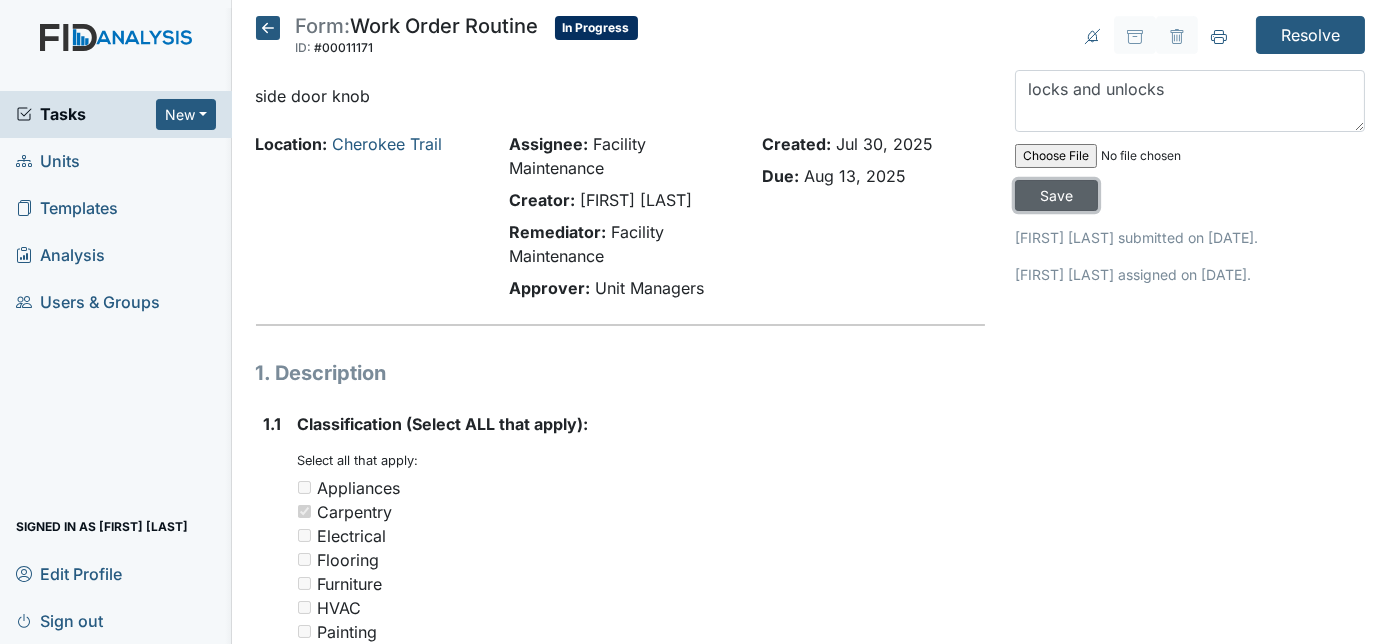 click on "Save" at bounding box center [1056, 195] 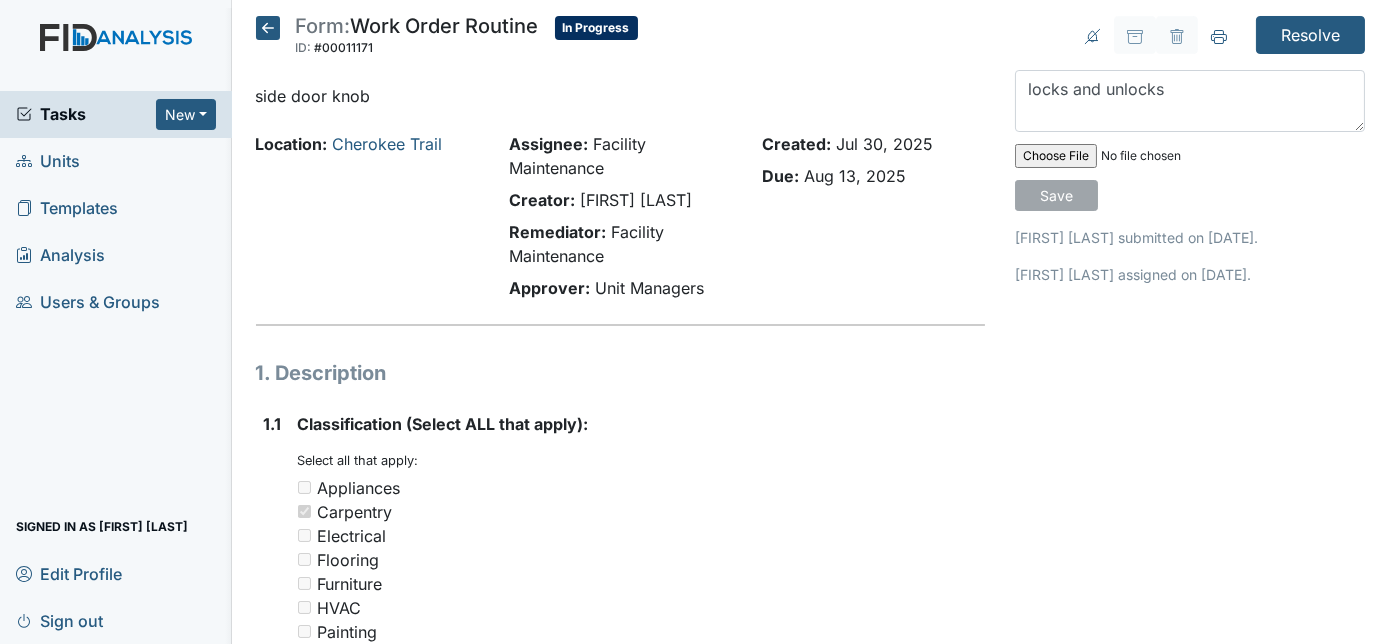 type 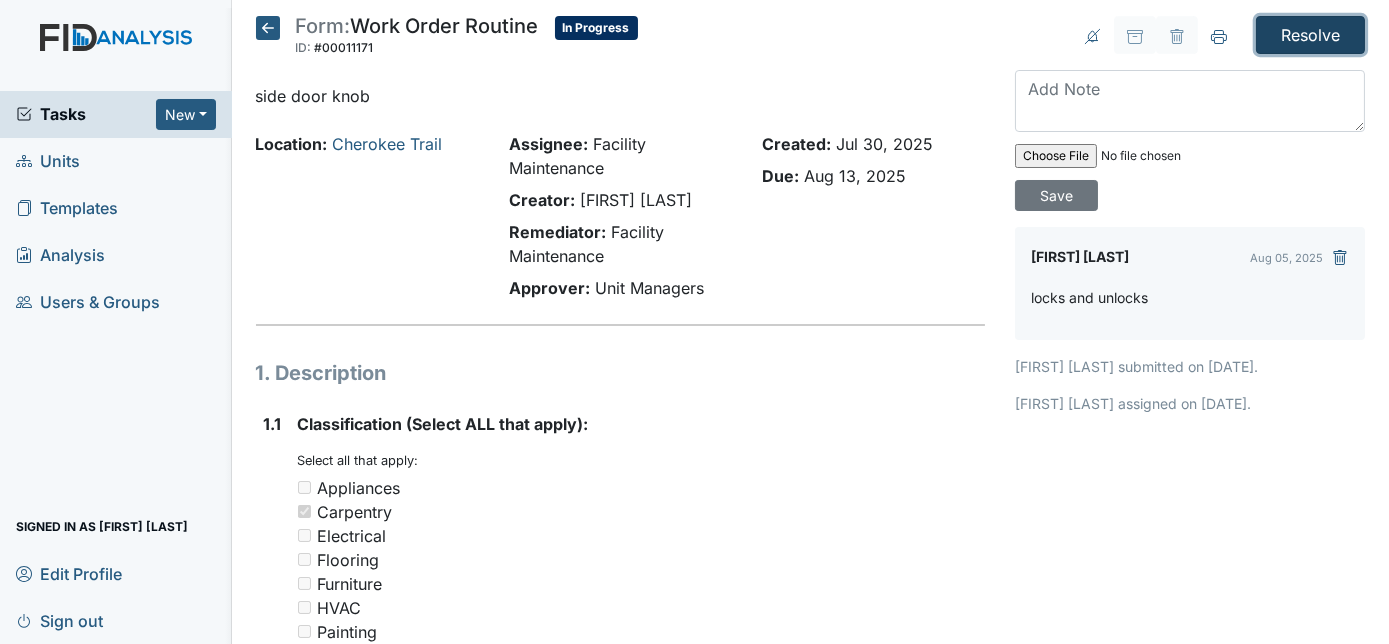 click on "Resolve" at bounding box center (1310, 35) 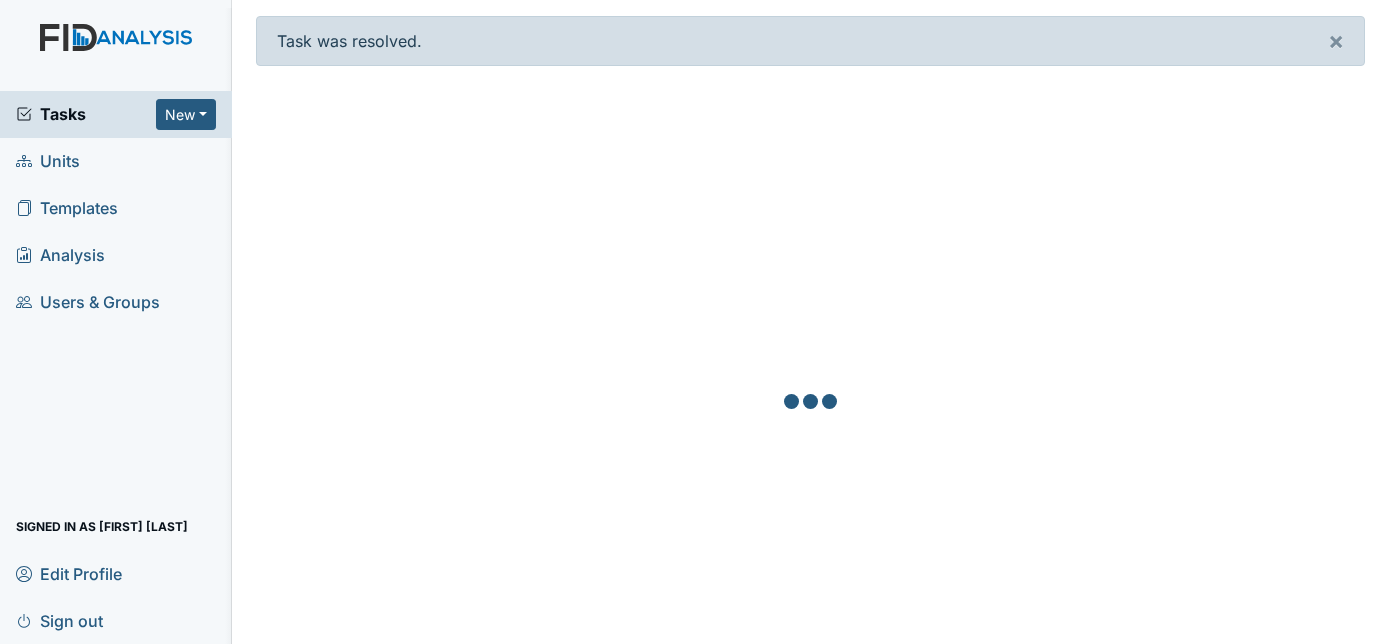 scroll, scrollTop: 0, scrollLeft: 0, axis: both 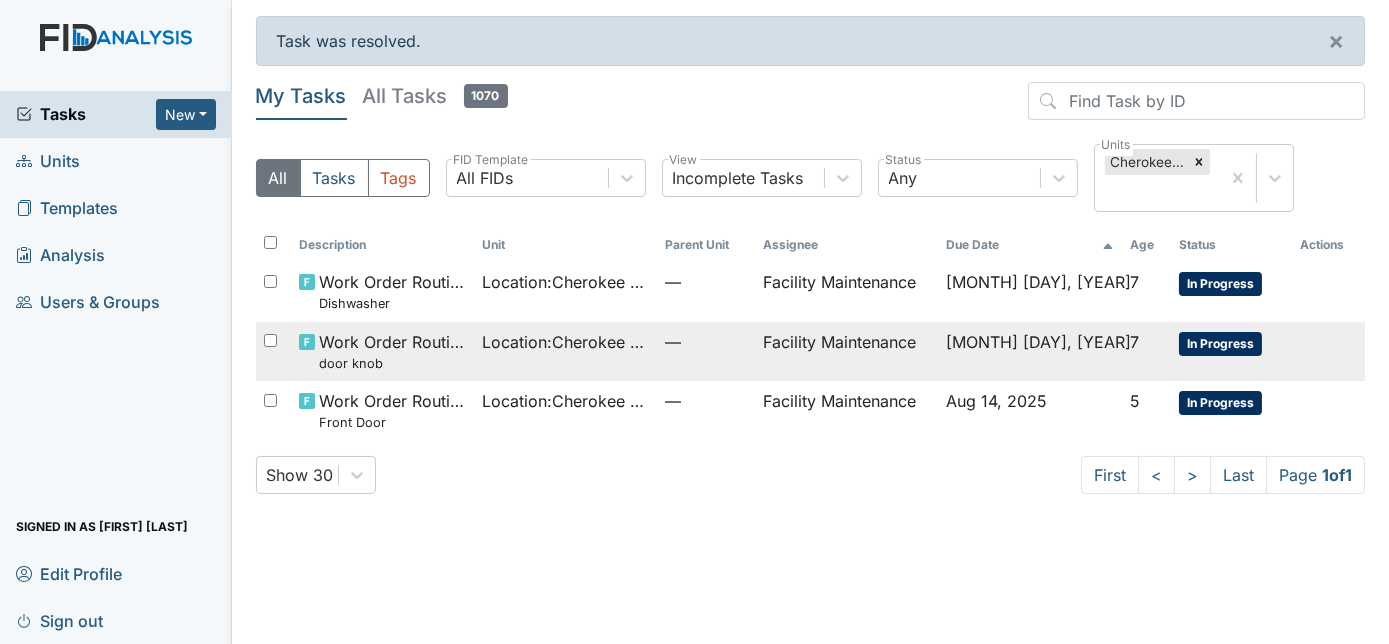 click on "Location :  Cherokee Trail" at bounding box center (565, 351) 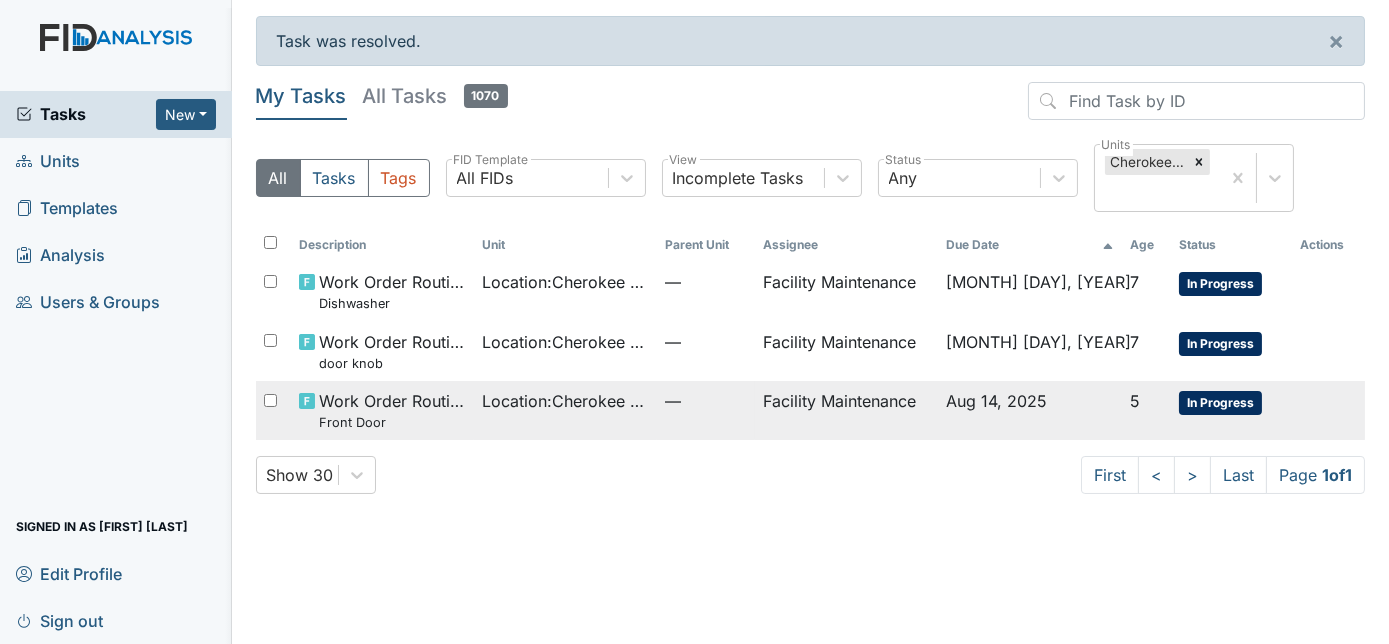 click on "Location :  Cherokee Trail" at bounding box center (565, 401) 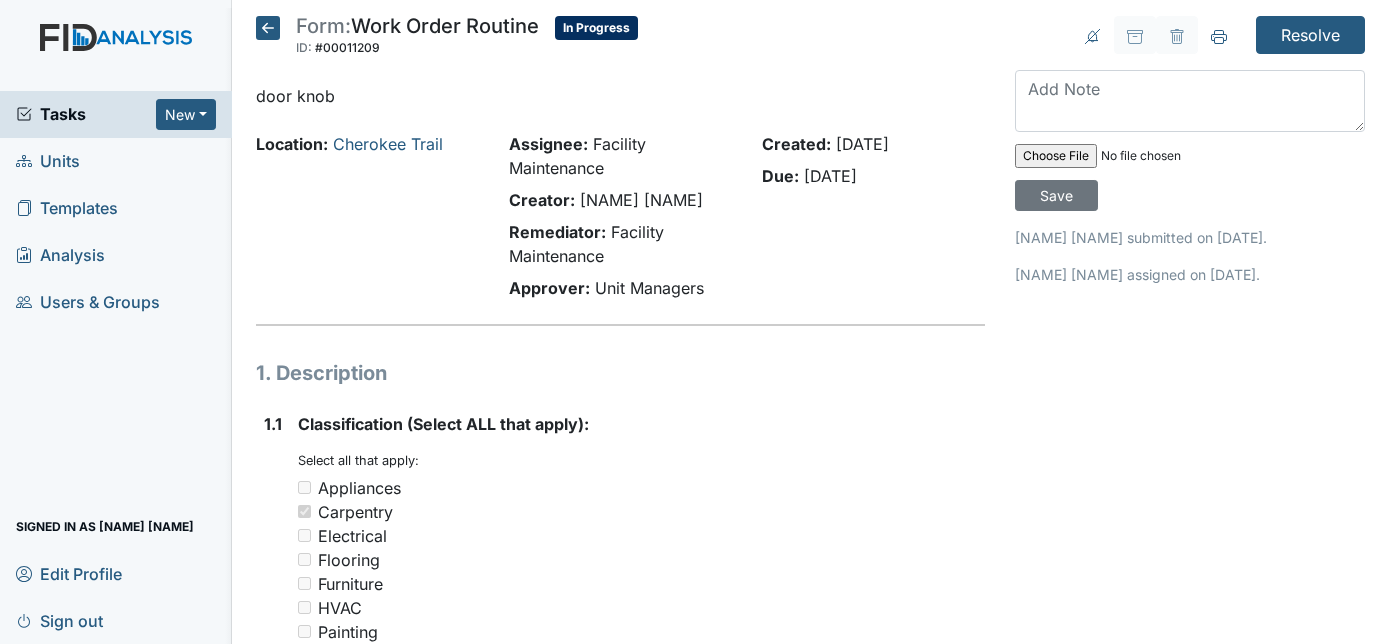 scroll, scrollTop: 0, scrollLeft: 0, axis: both 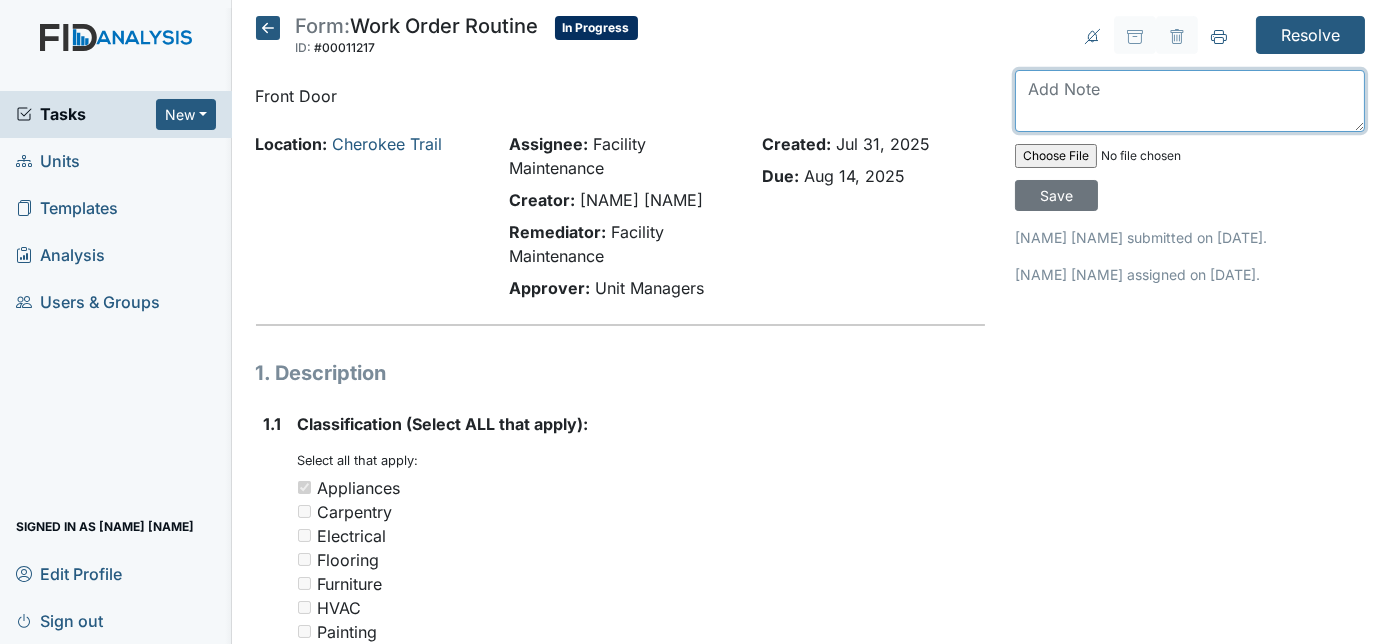 click at bounding box center [1190, 101] 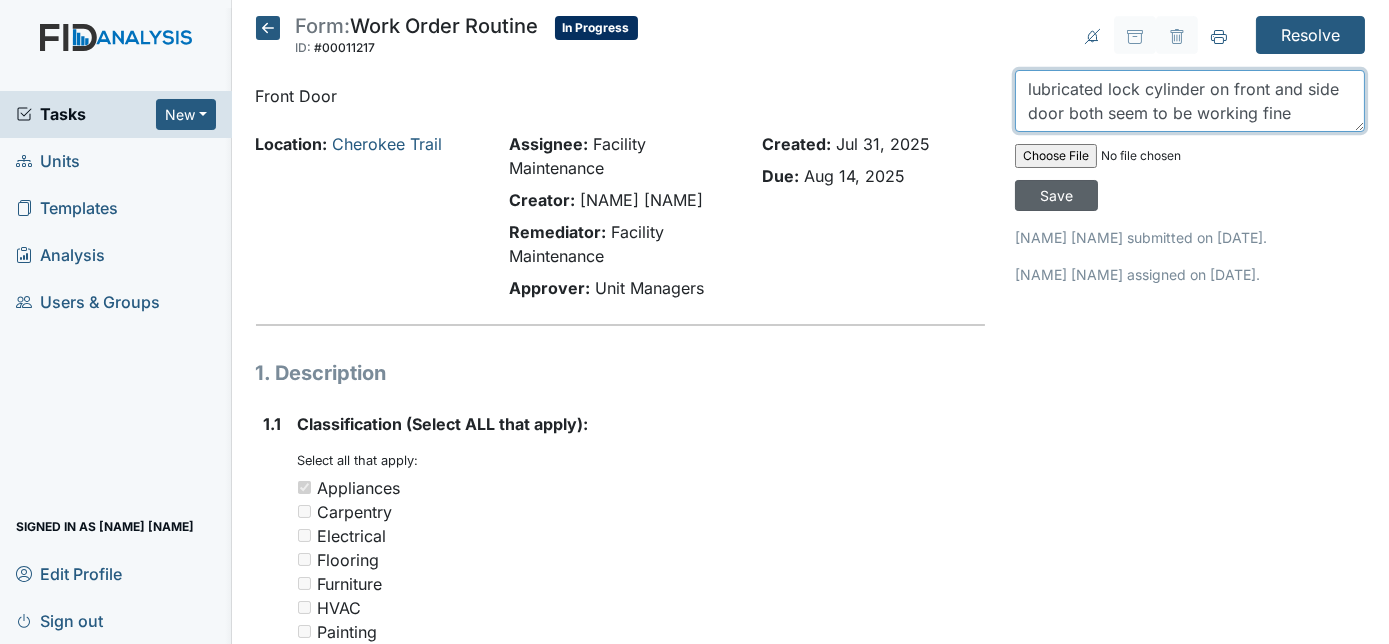 type on "lubricated lock cylinder on front and side door both seem to be working fine" 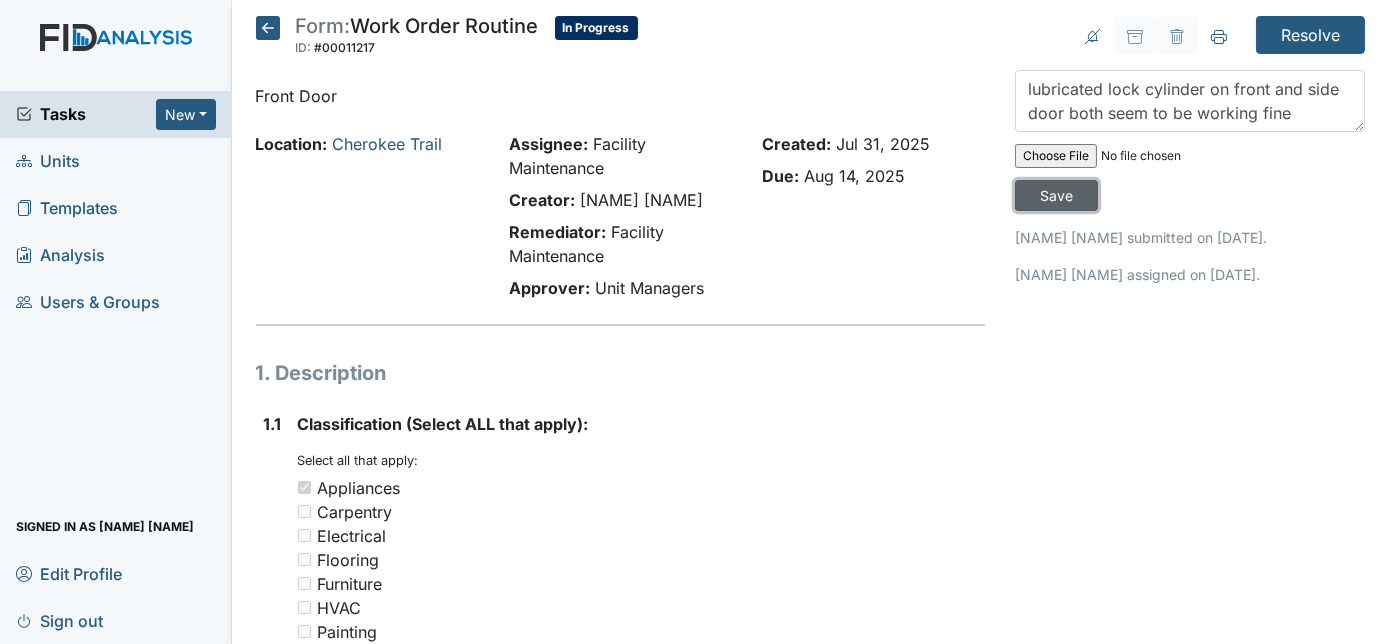 click on "Save" at bounding box center [1056, 195] 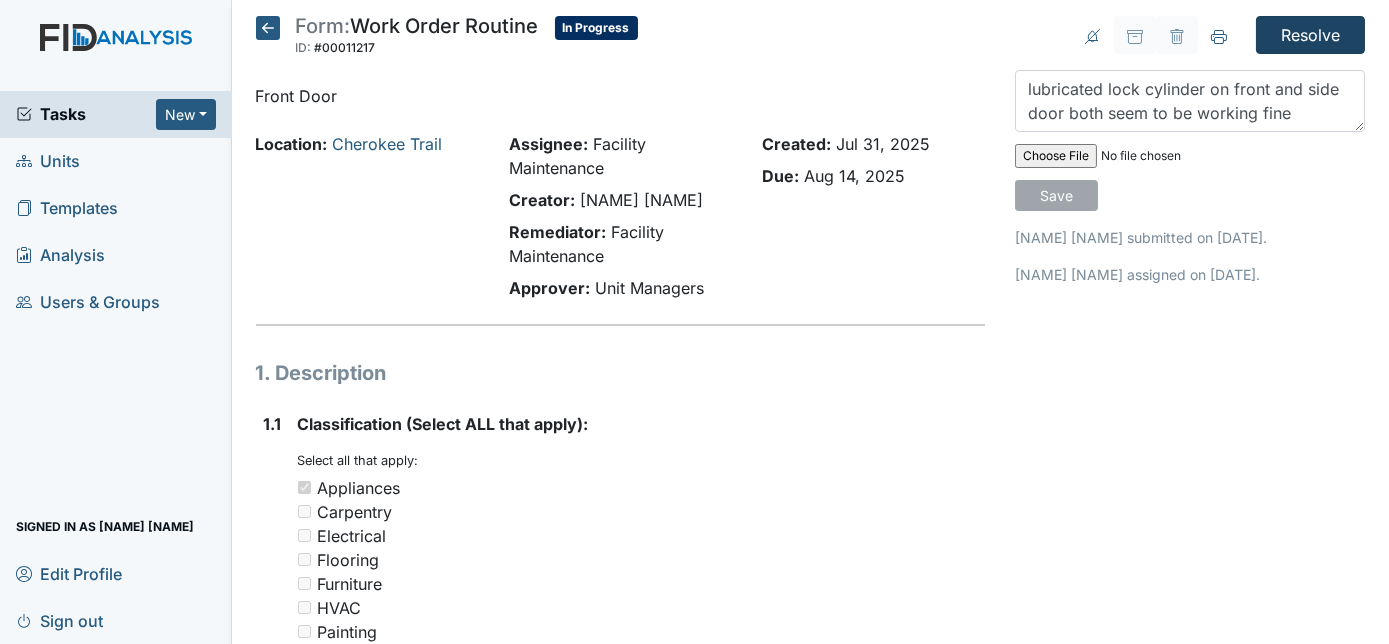 type 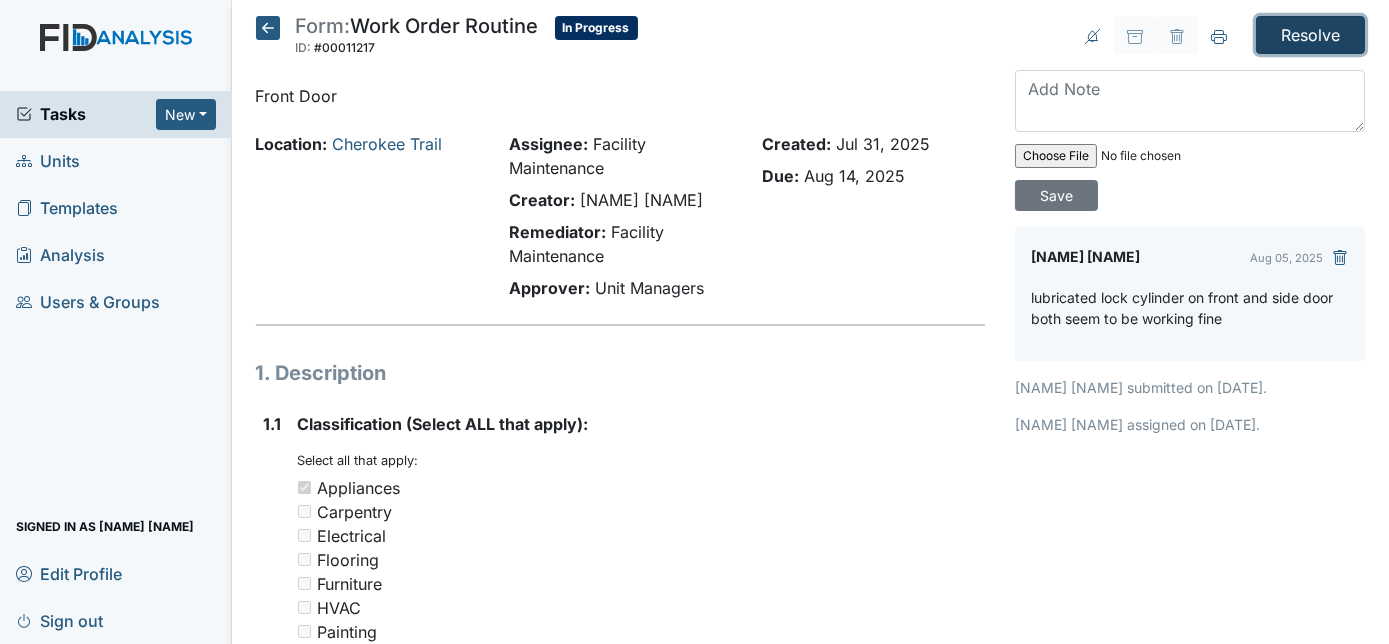 click on "Resolve" at bounding box center (1310, 35) 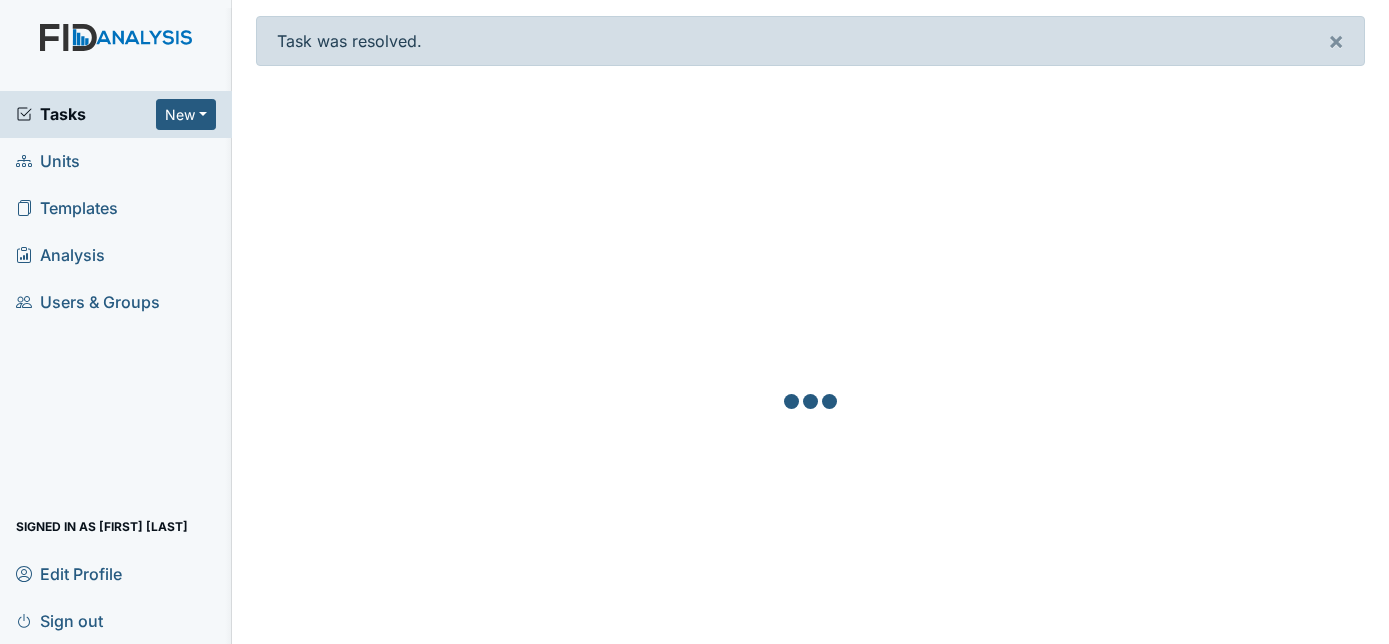 scroll, scrollTop: 0, scrollLeft: 0, axis: both 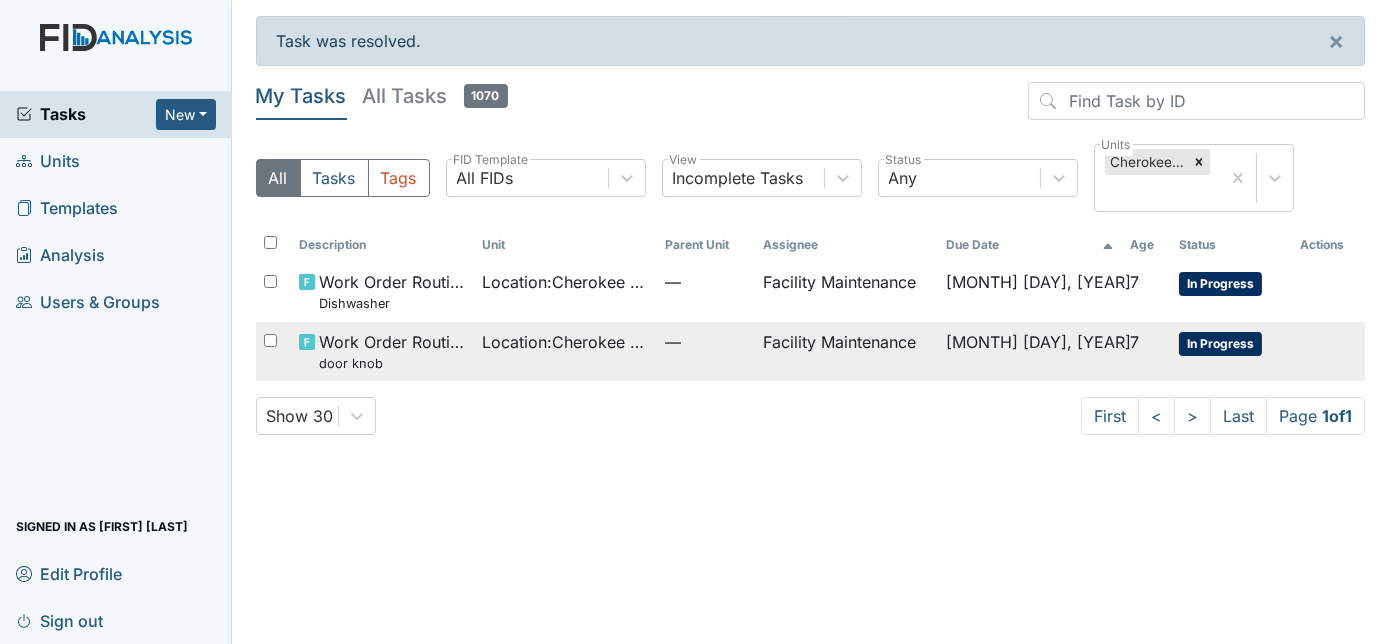 click on "Facility Maintenance" at bounding box center [846, 351] 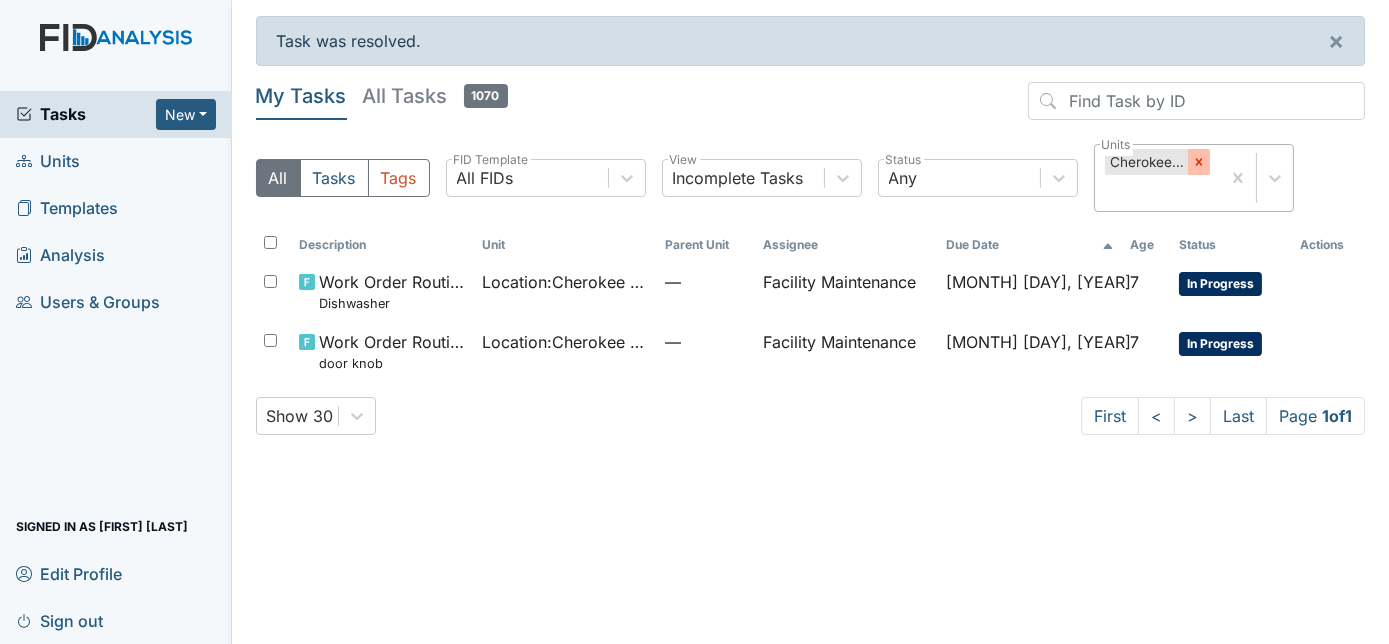 click 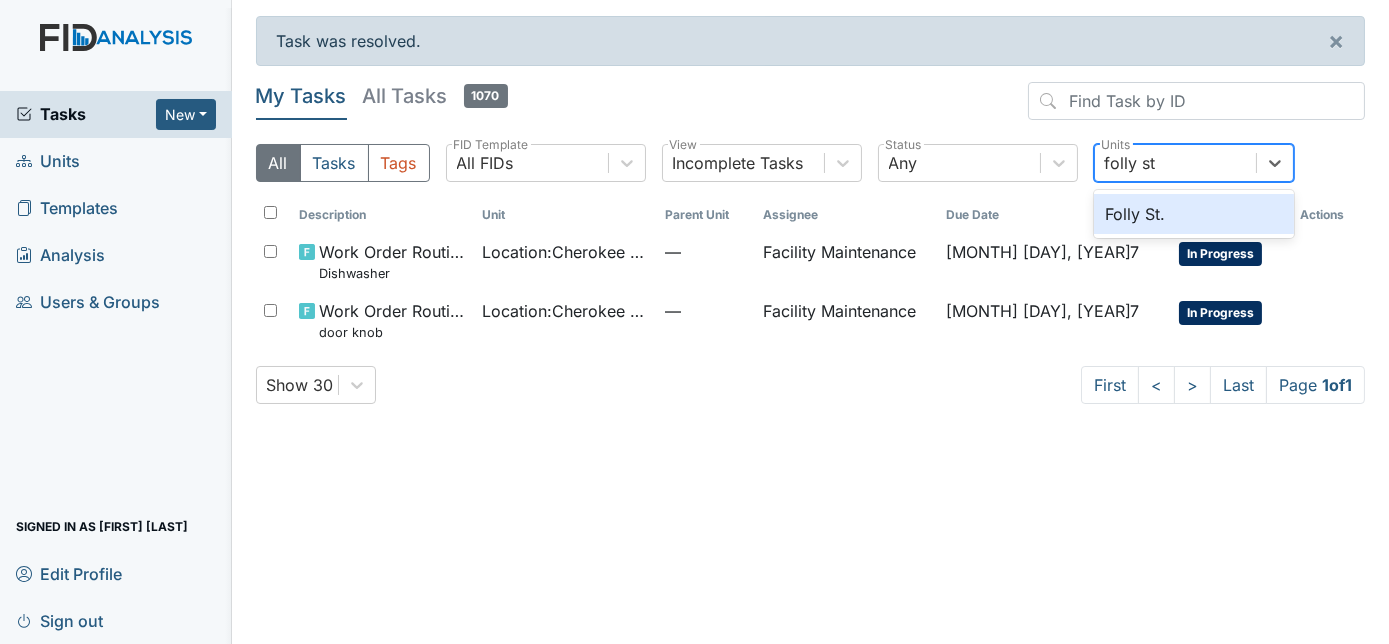 type on "folly st" 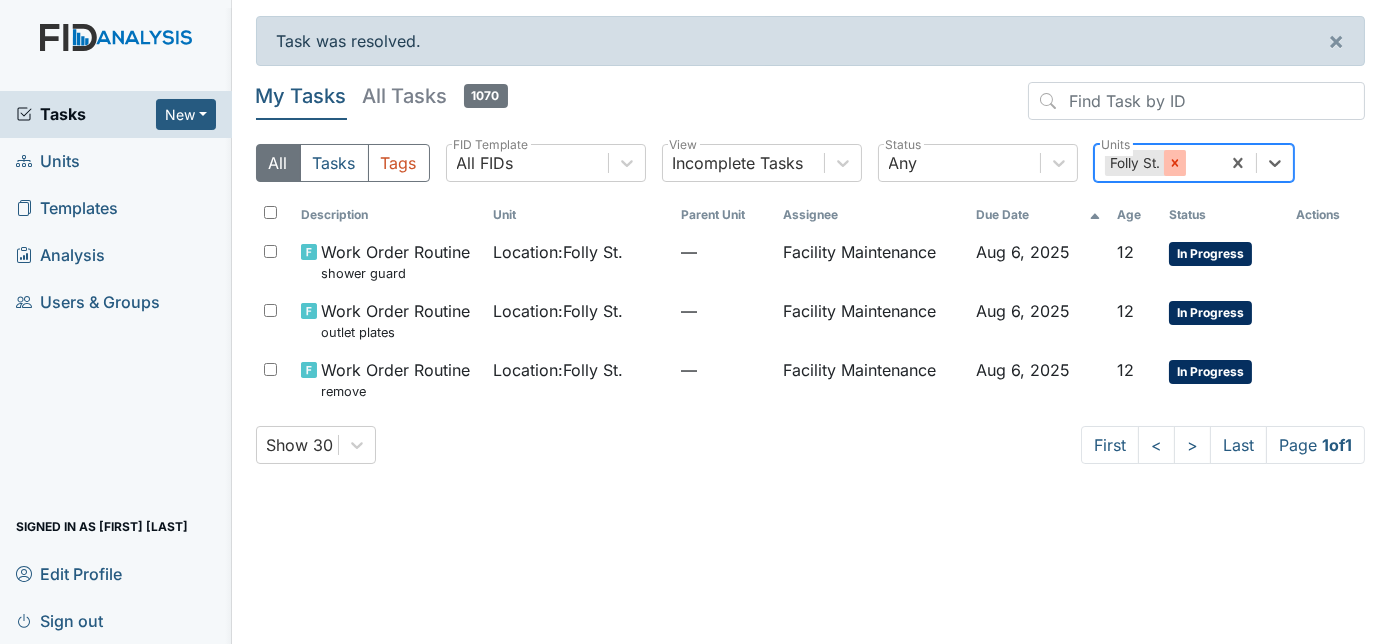 click 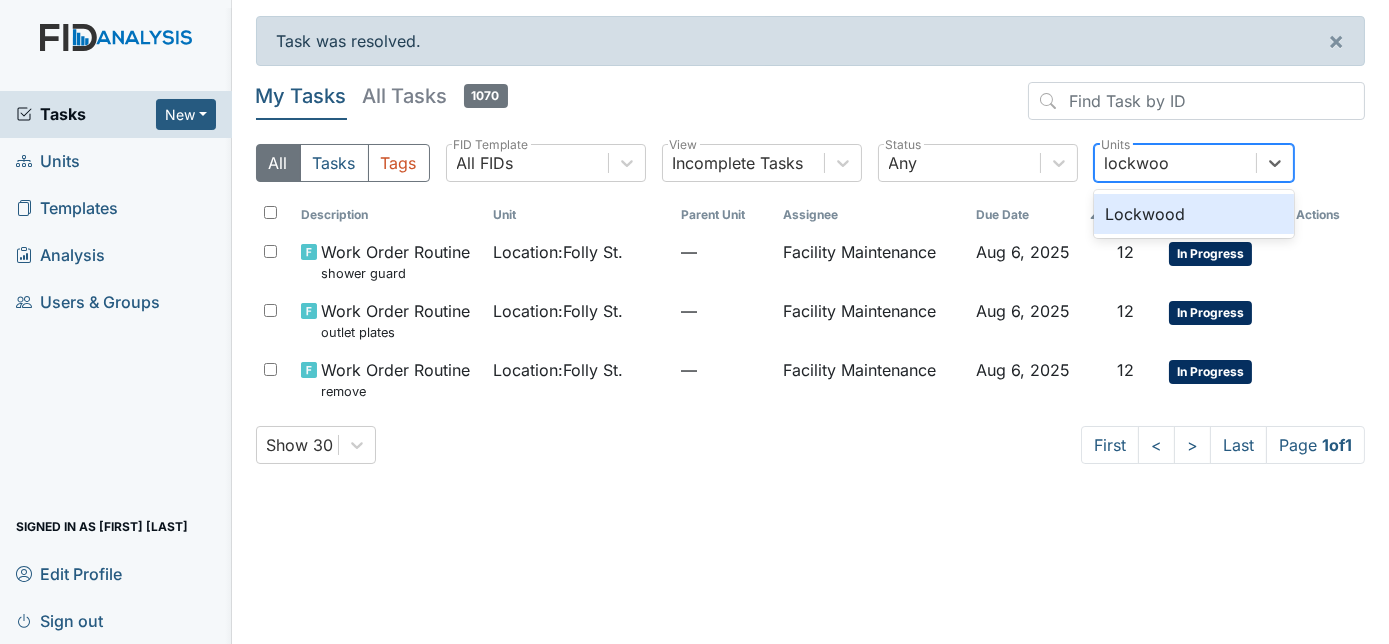 type on "lockwood" 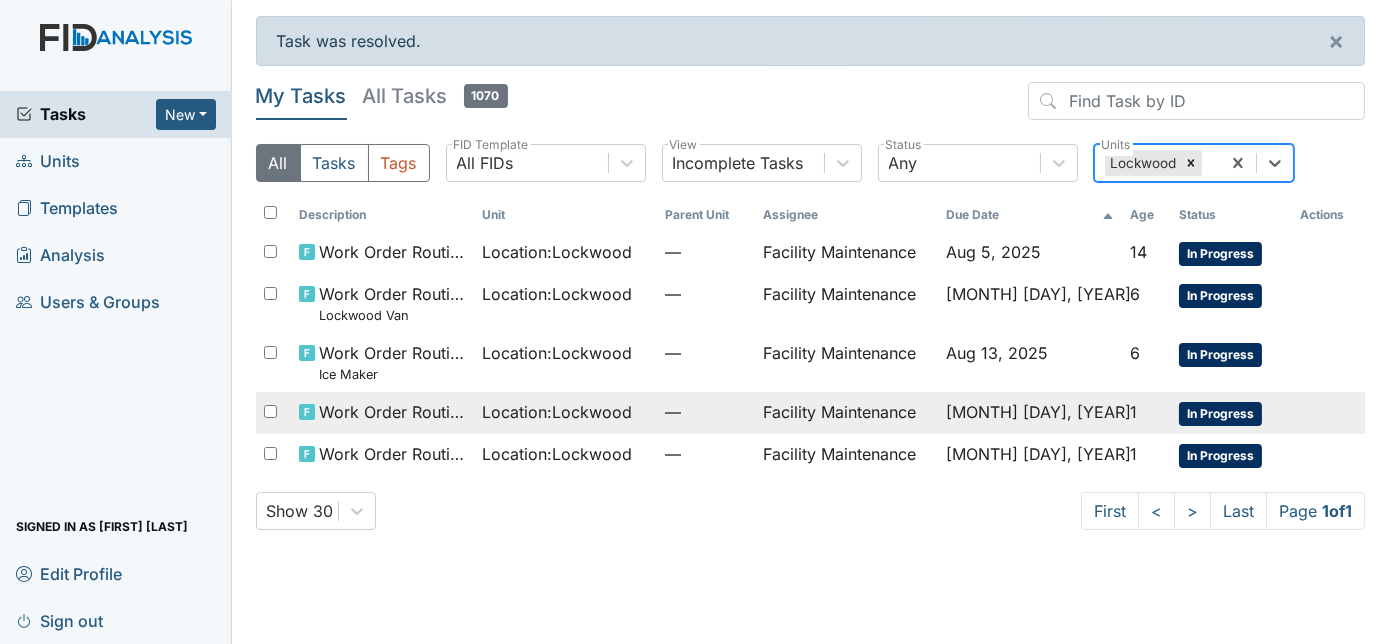 click on "—" at bounding box center (706, 412) 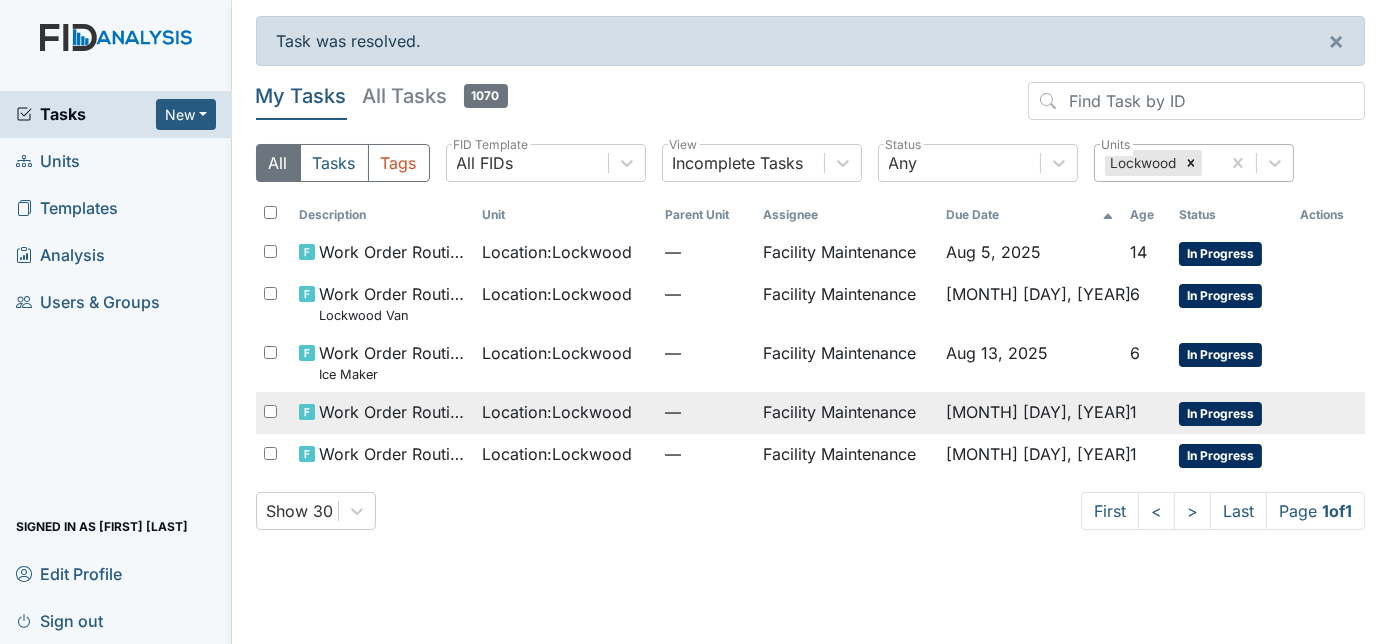 click on "Location :  Lockwood" at bounding box center (565, 413) 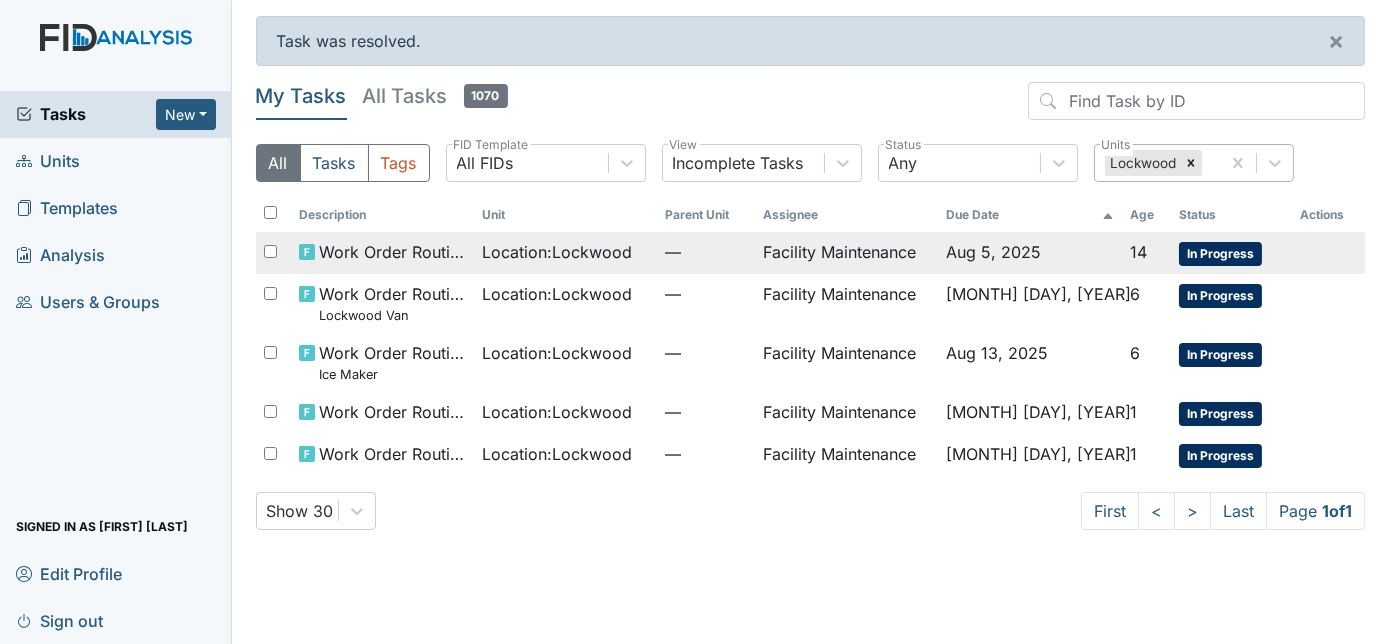click on "Location :  Lockwood" at bounding box center (557, 252) 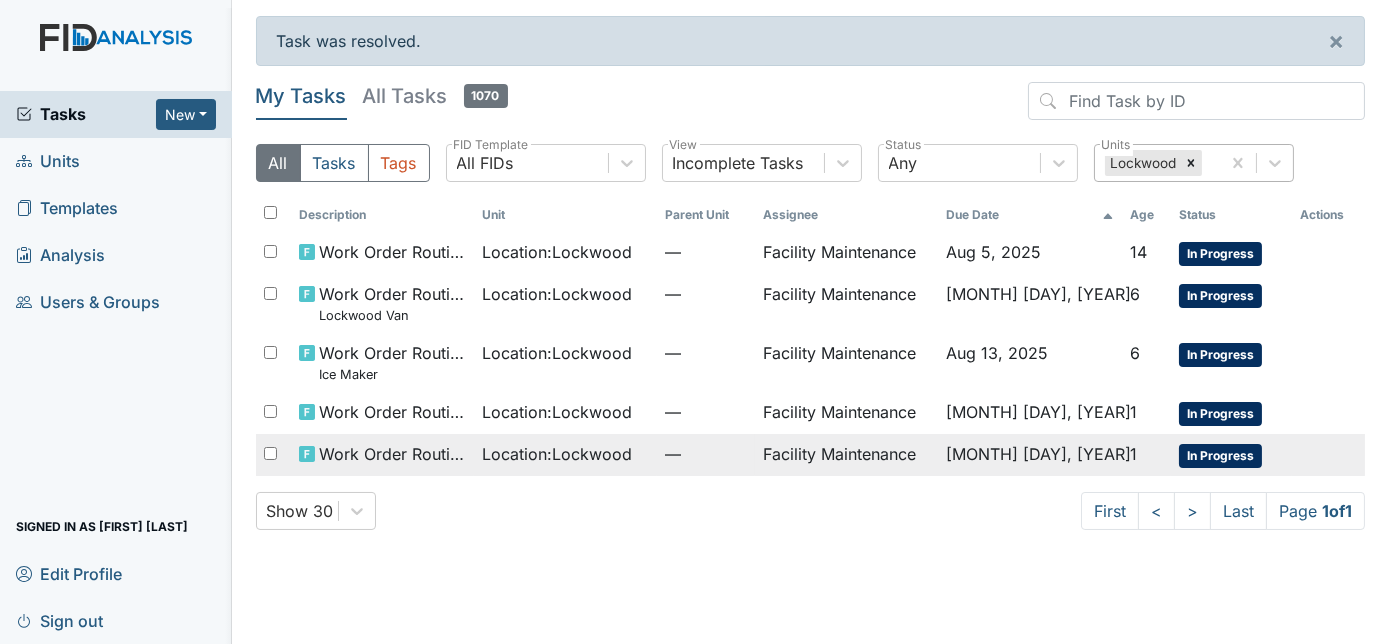 click on "Location :  Lockwood" at bounding box center (557, 454) 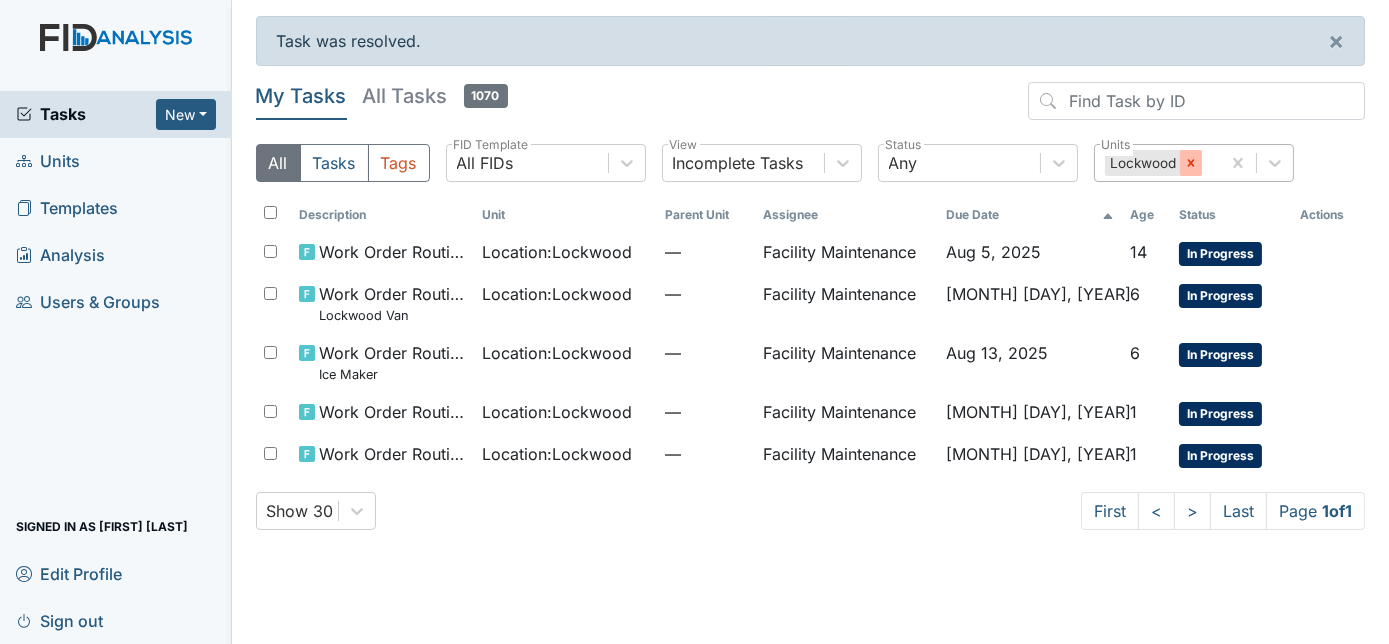 click at bounding box center [1191, 163] 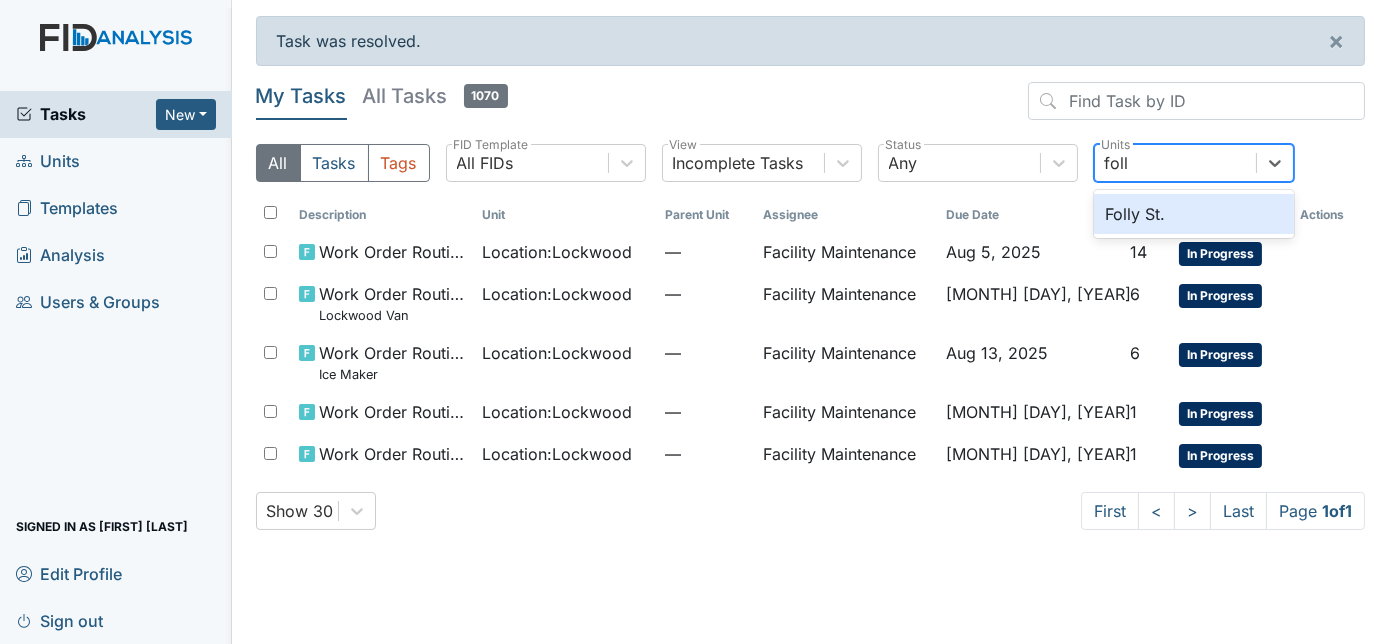 type on "folly" 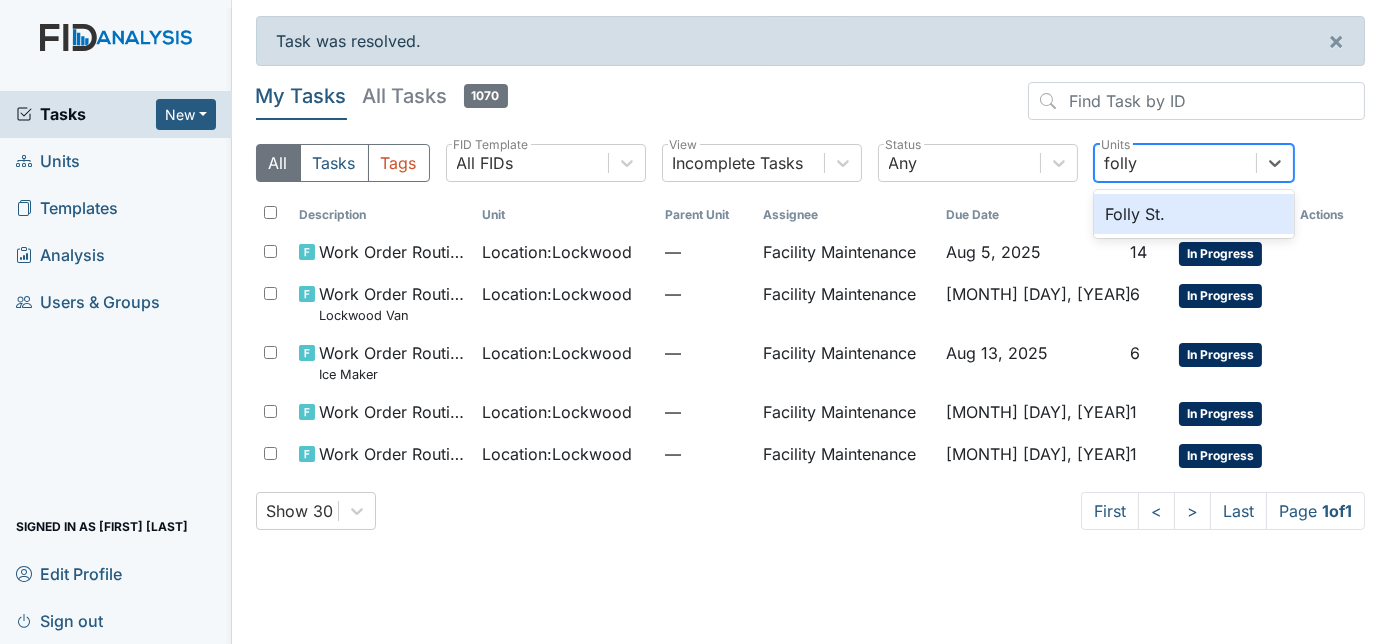 type 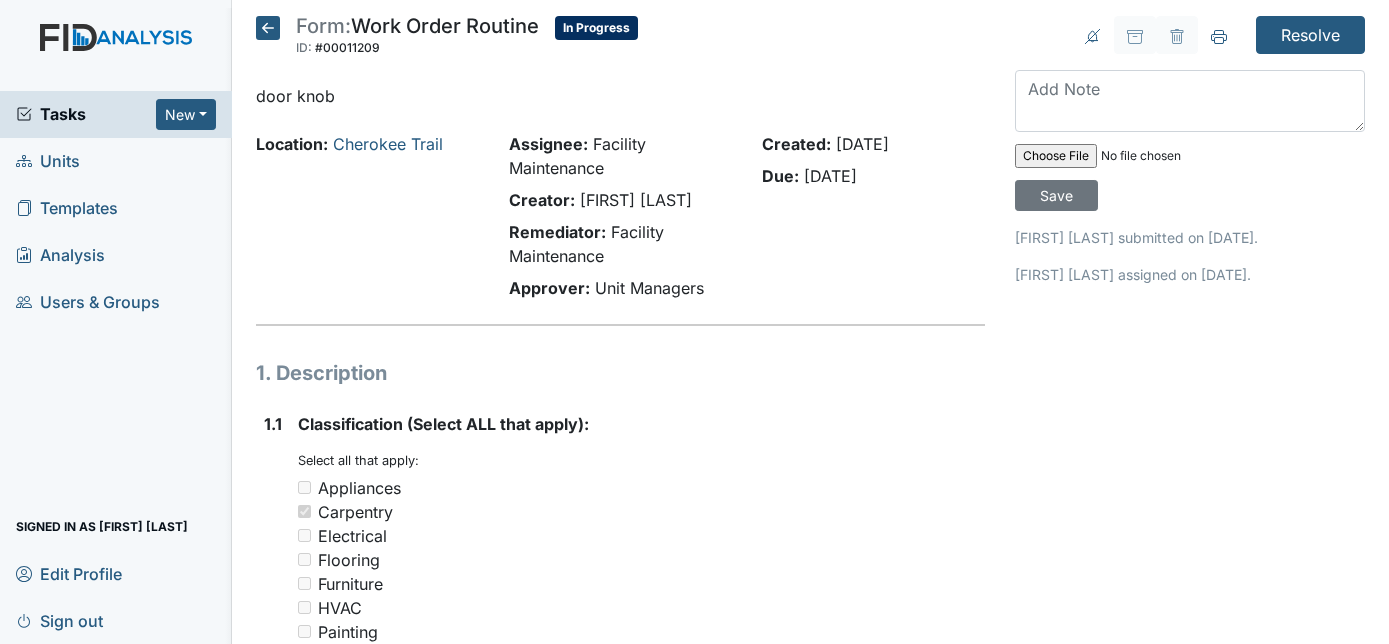 scroll, scrollTop: 0, scrollLeft: 0, axis: both 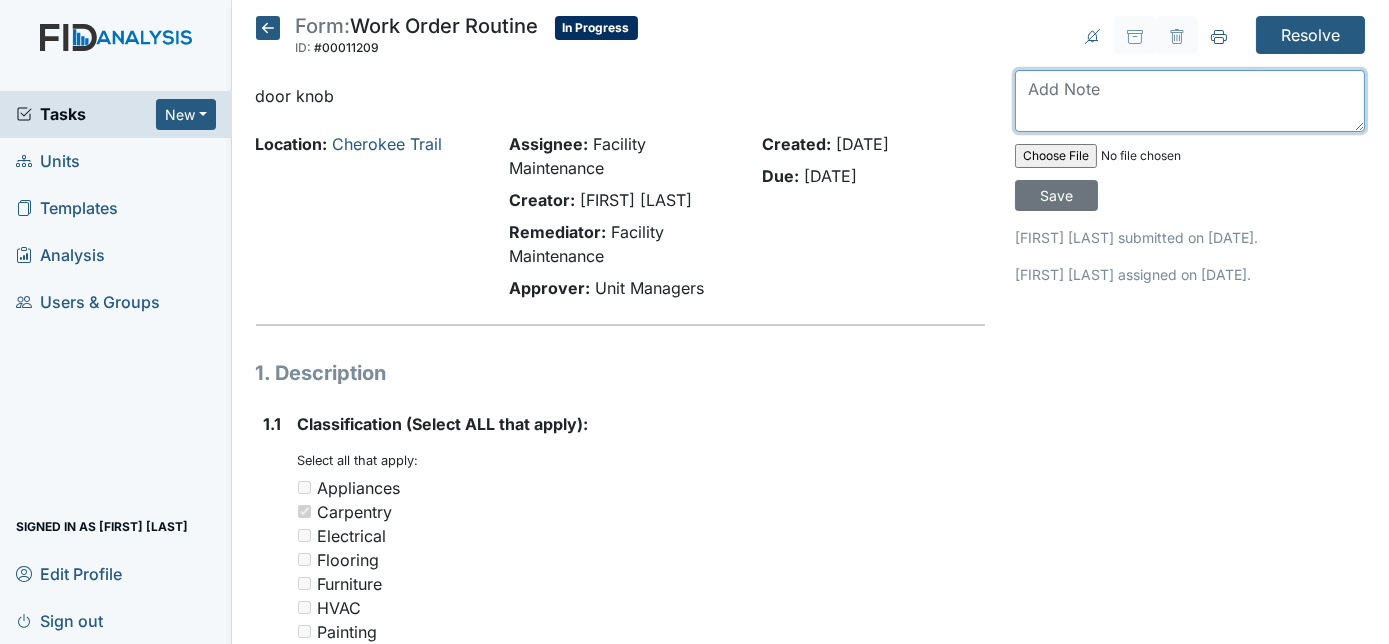 click at bounding box center [1190, 101] 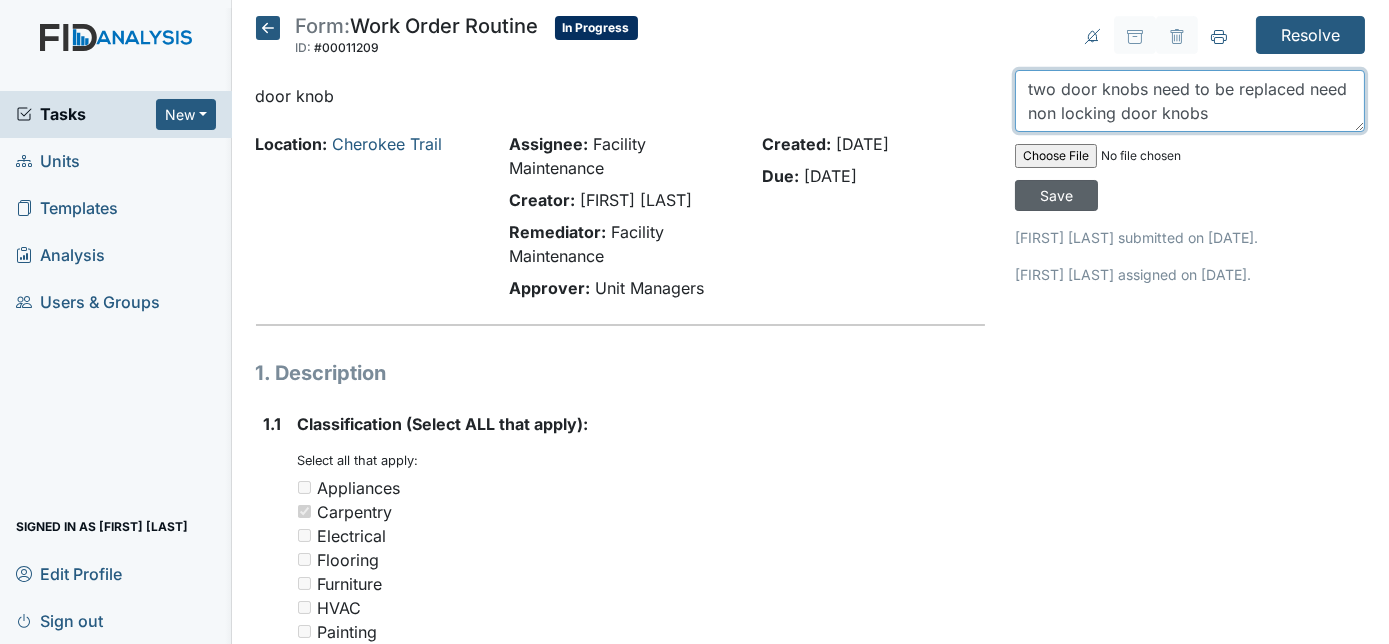 type on "two door knobs need to be replaced need non locking door knobs" 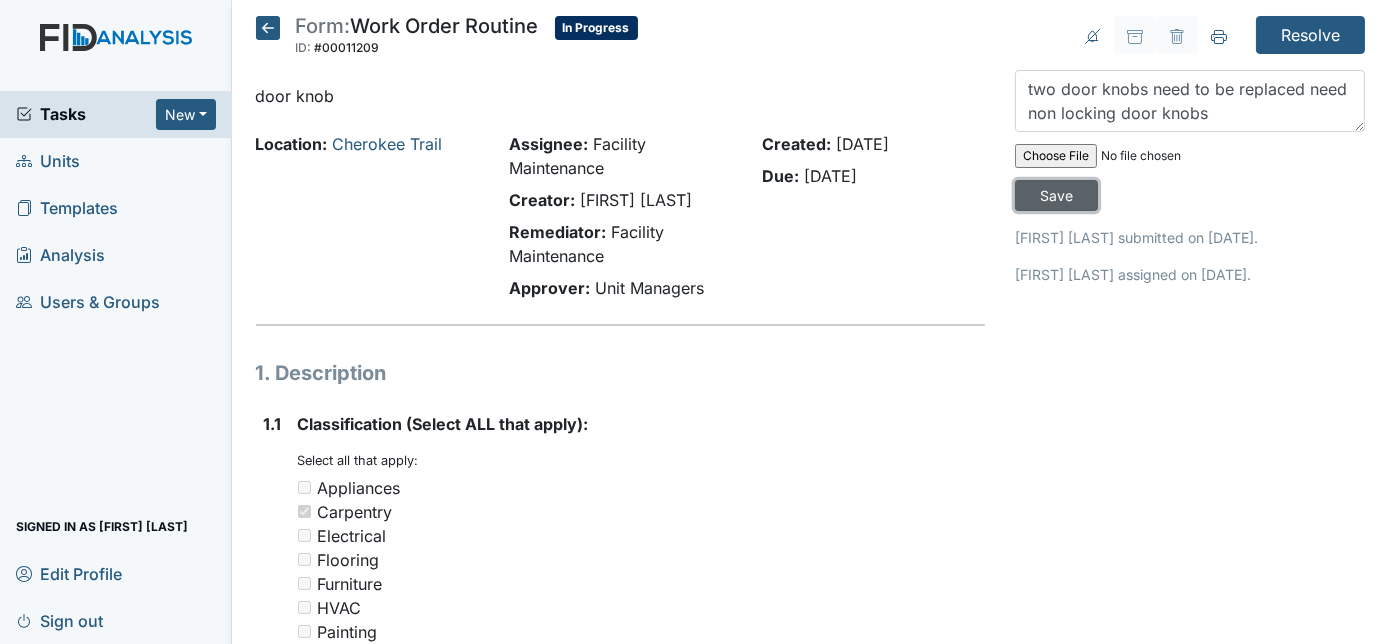 click on "Save" at bounding box center [1056, 195] 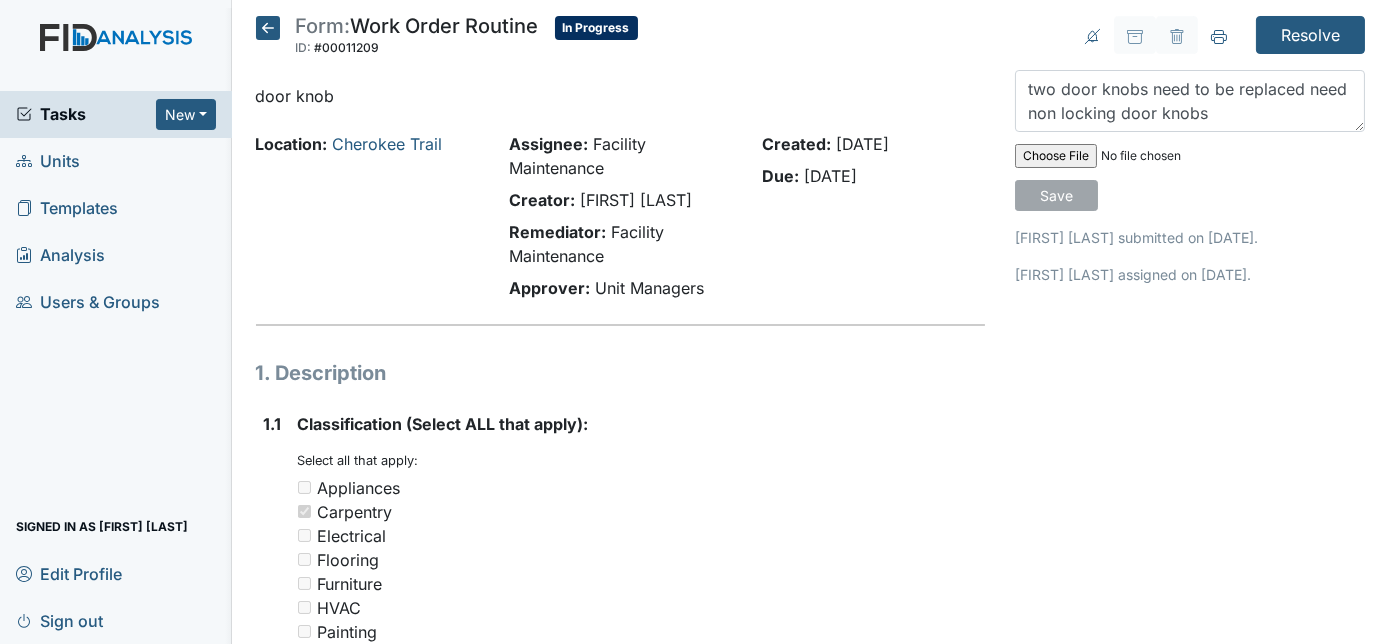 type 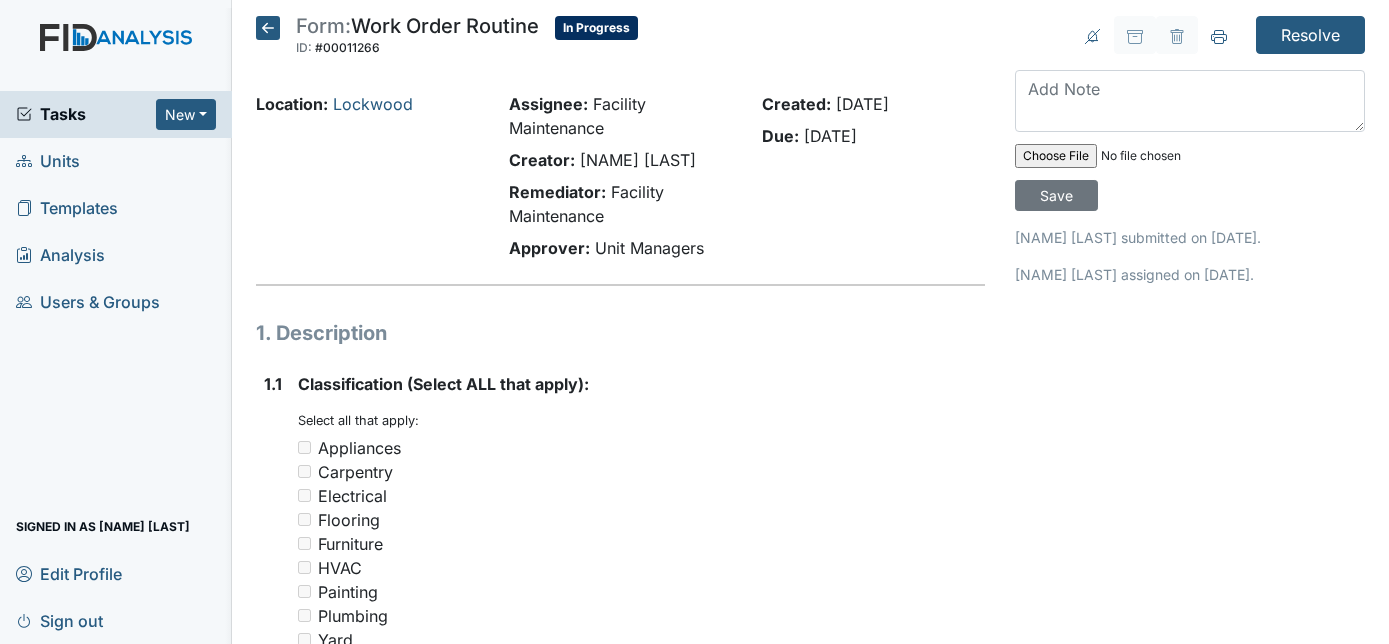 scroll, scrollTop: 0, scrollLeft: 0, axis: both 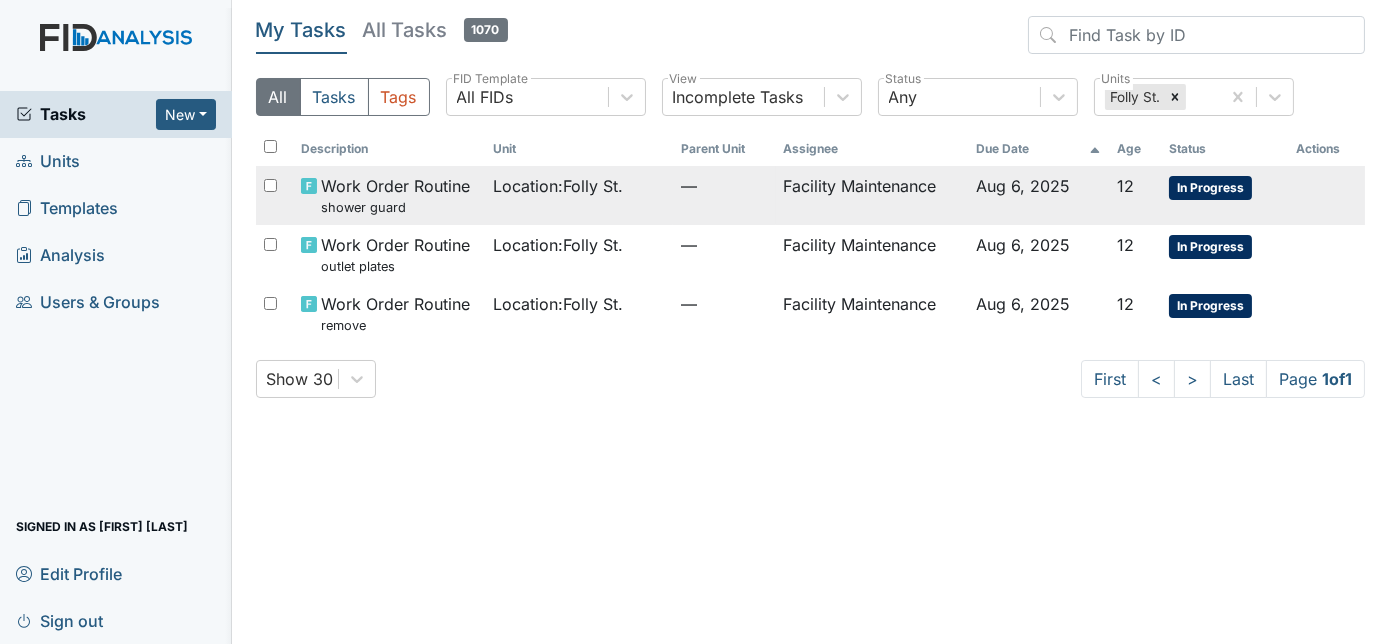 click on "—" at bounding box center (724, 195) 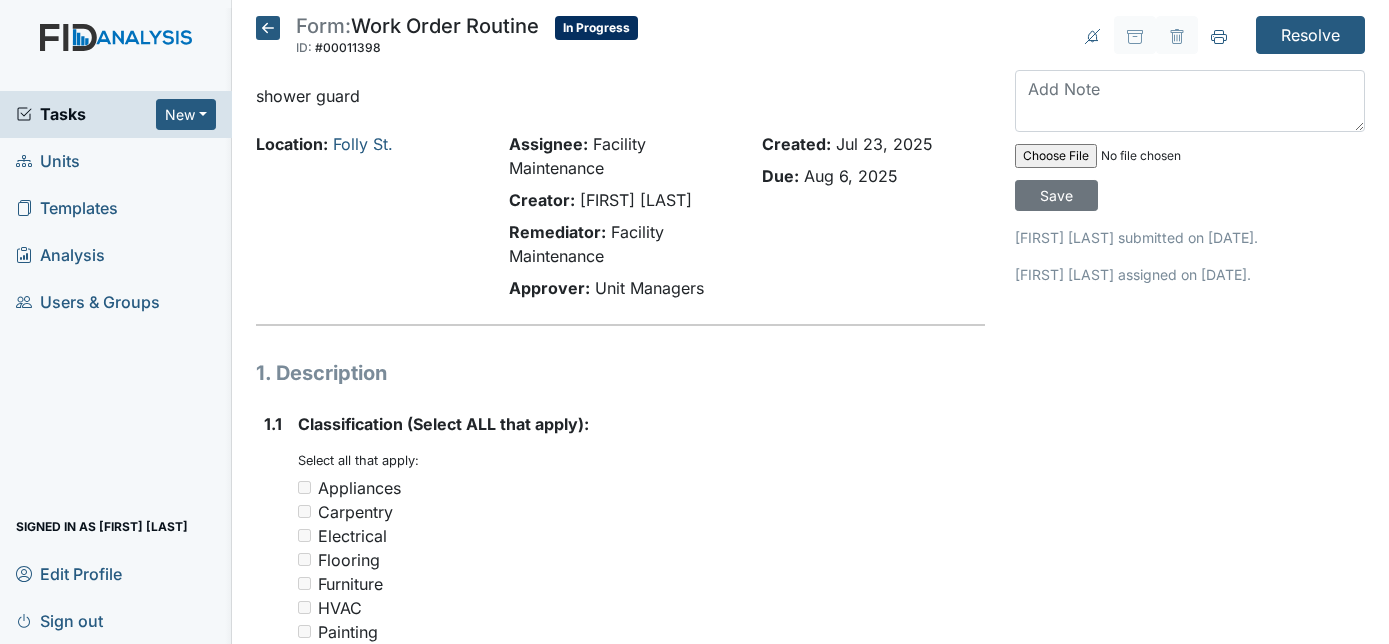 scroll, scrollTop: 0, scrollLeft: 0, axis: both 